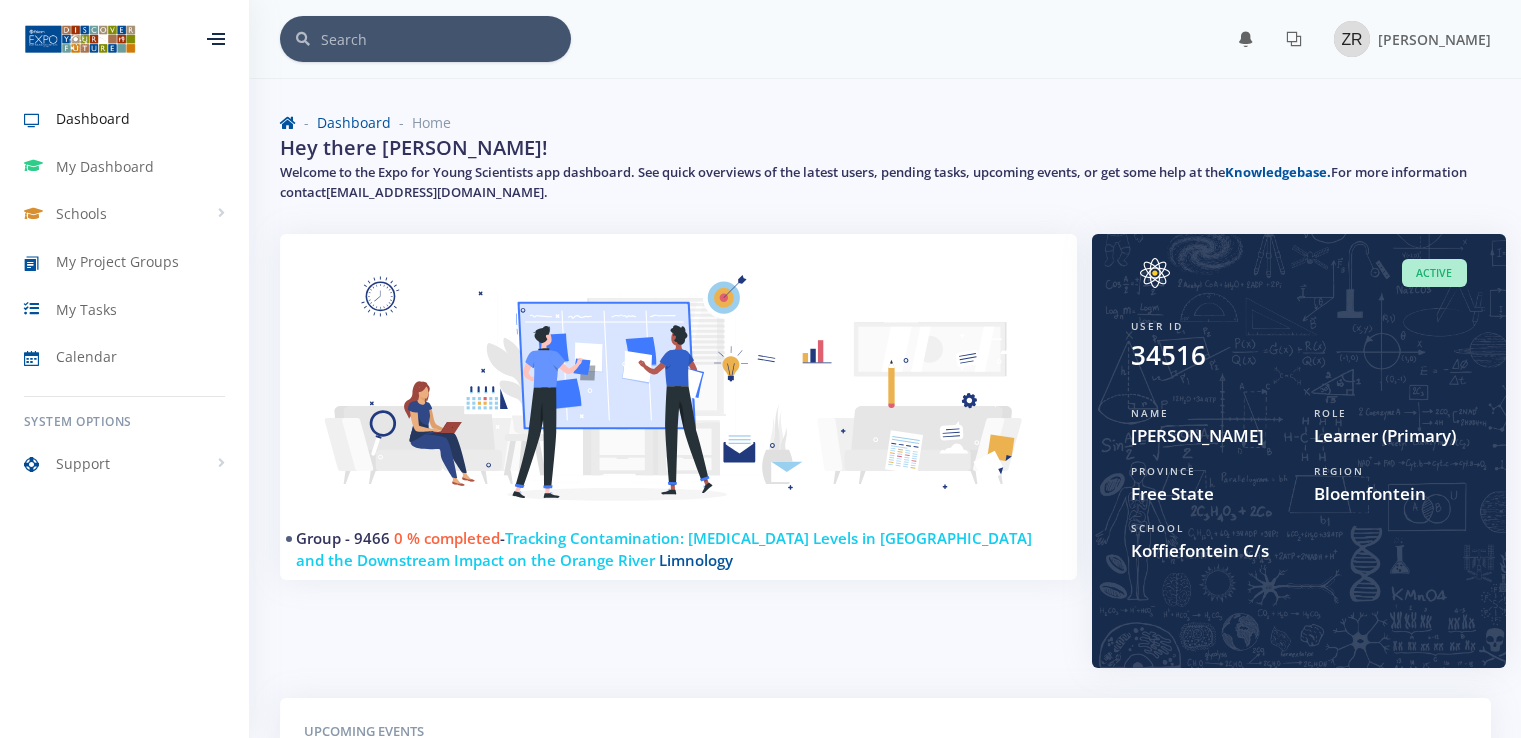 scroll, scrollTop: 0, scrollLeft: 0, axis: both 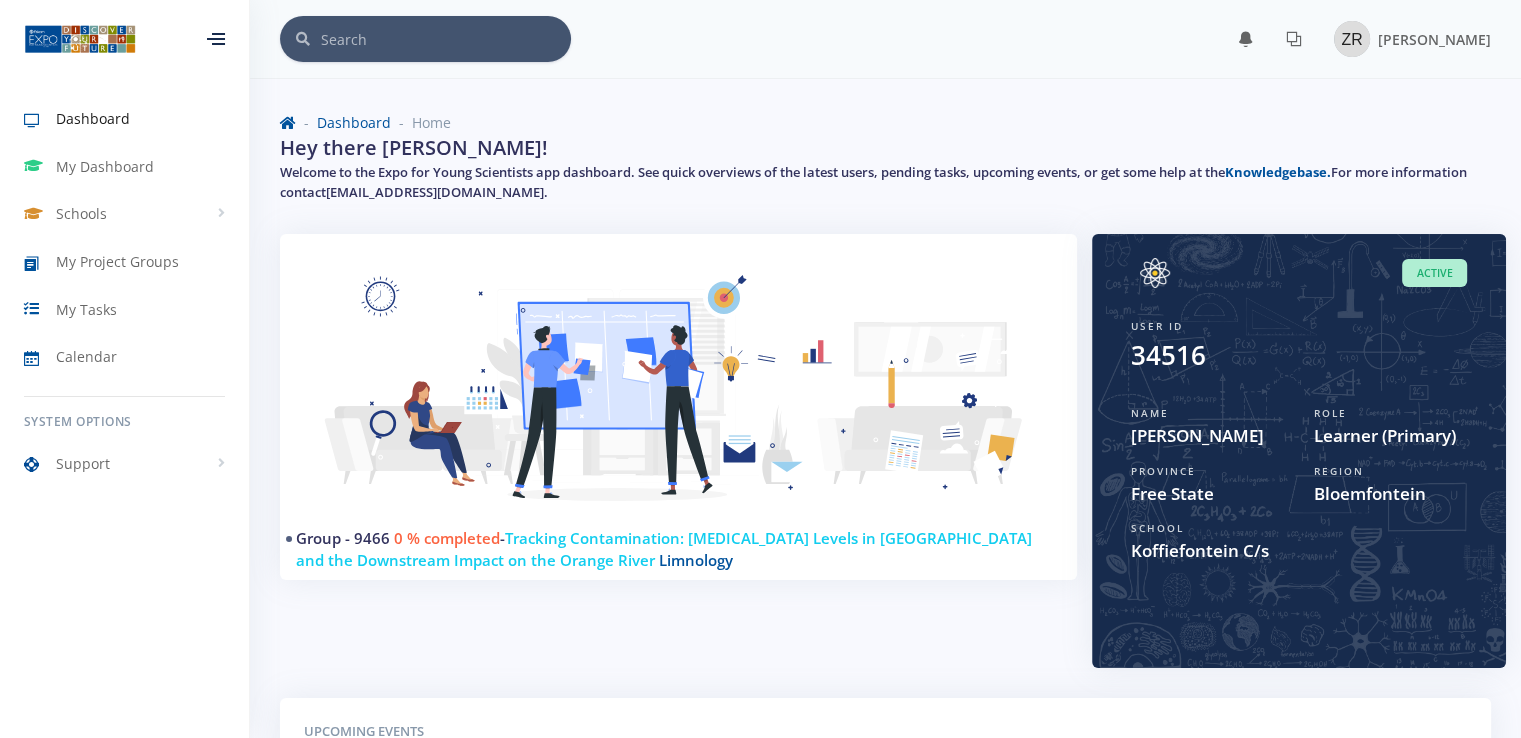 click on "Dashboard
Home" at bounding box center [885, 122] 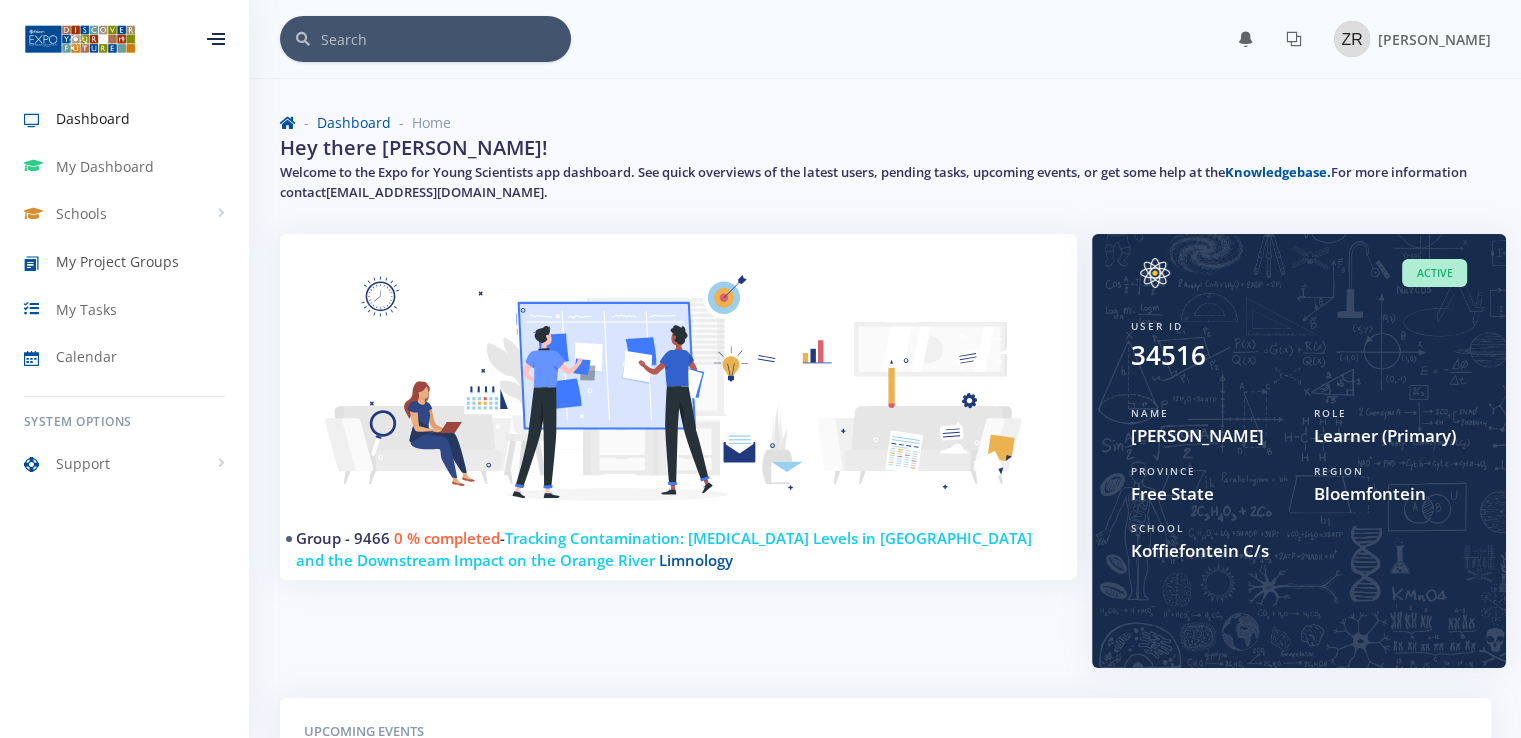 click on "My Project Groups" at bounding box center [117, 261] 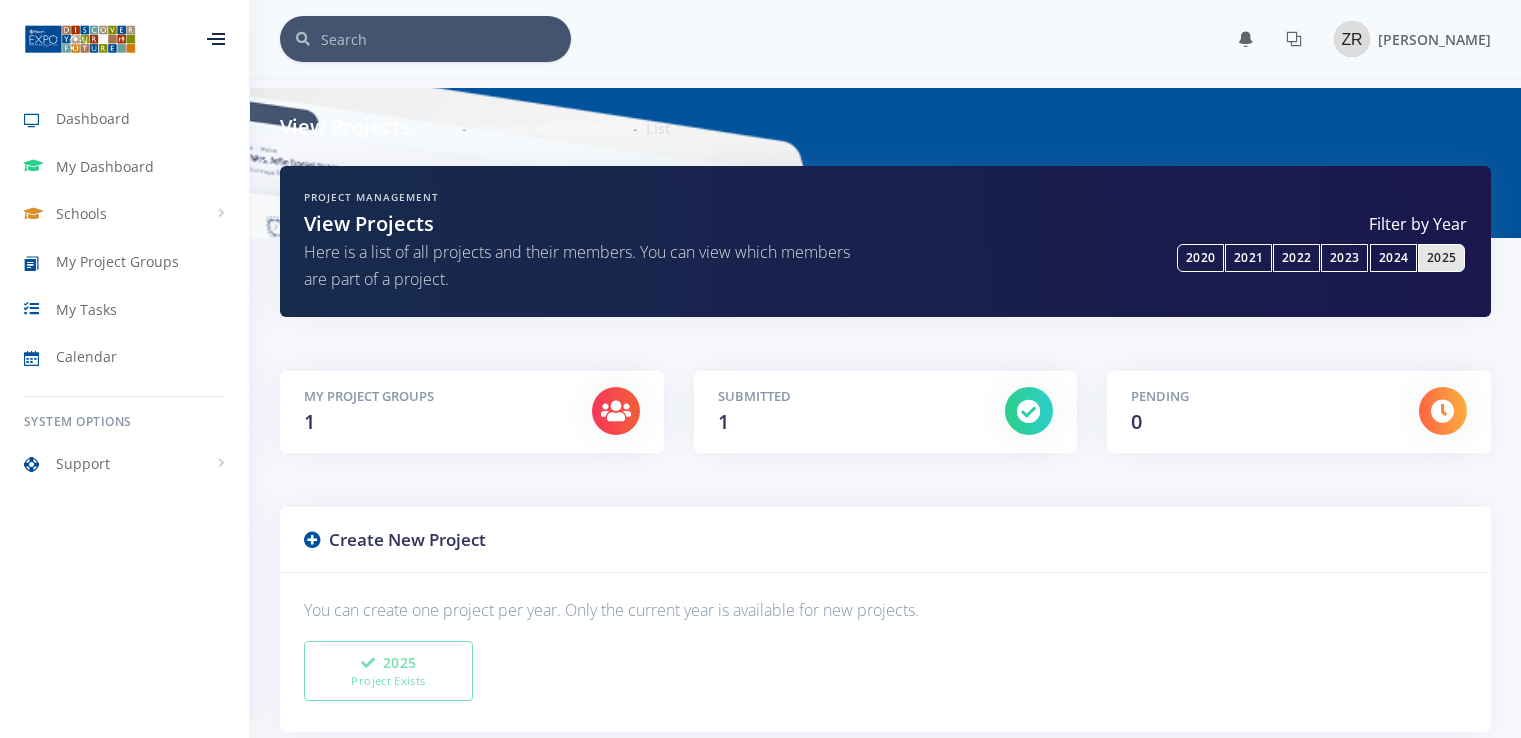 scroll, scrollTop: 0, scrollLeft: 0, axis: both 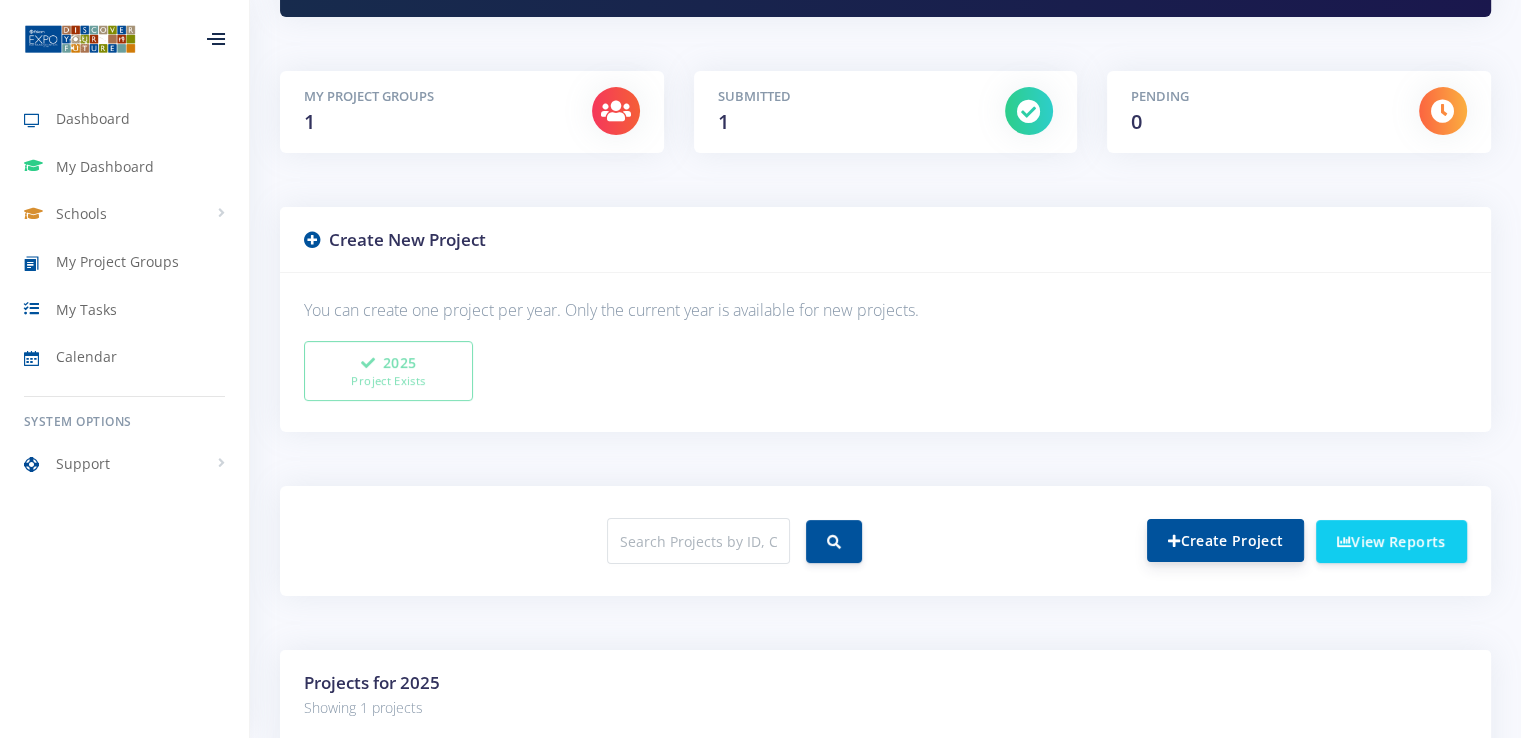 click on "Create Project" at bounding box center [1225, 540] 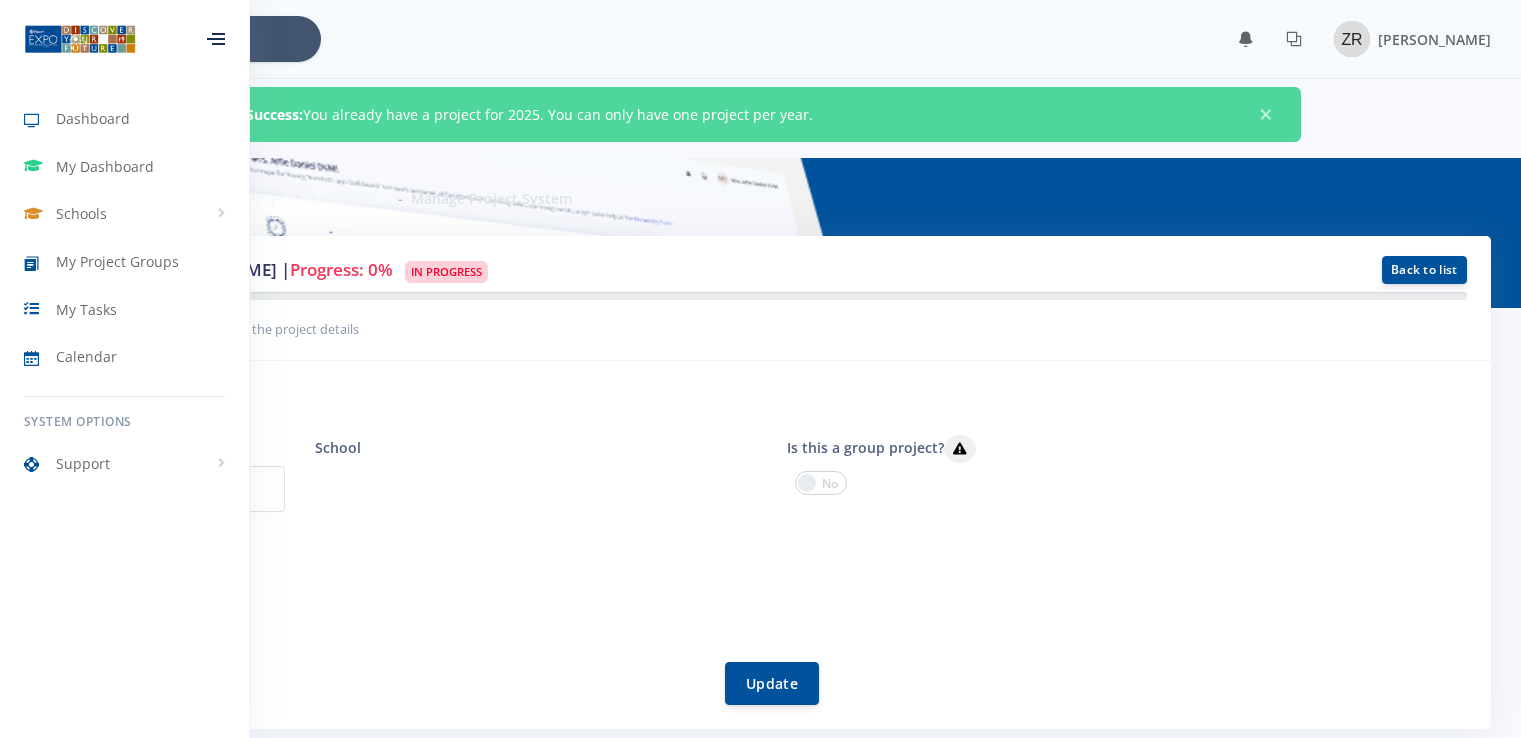 scroll, scrollTop: 0, scrollLeft: 0, axis: both 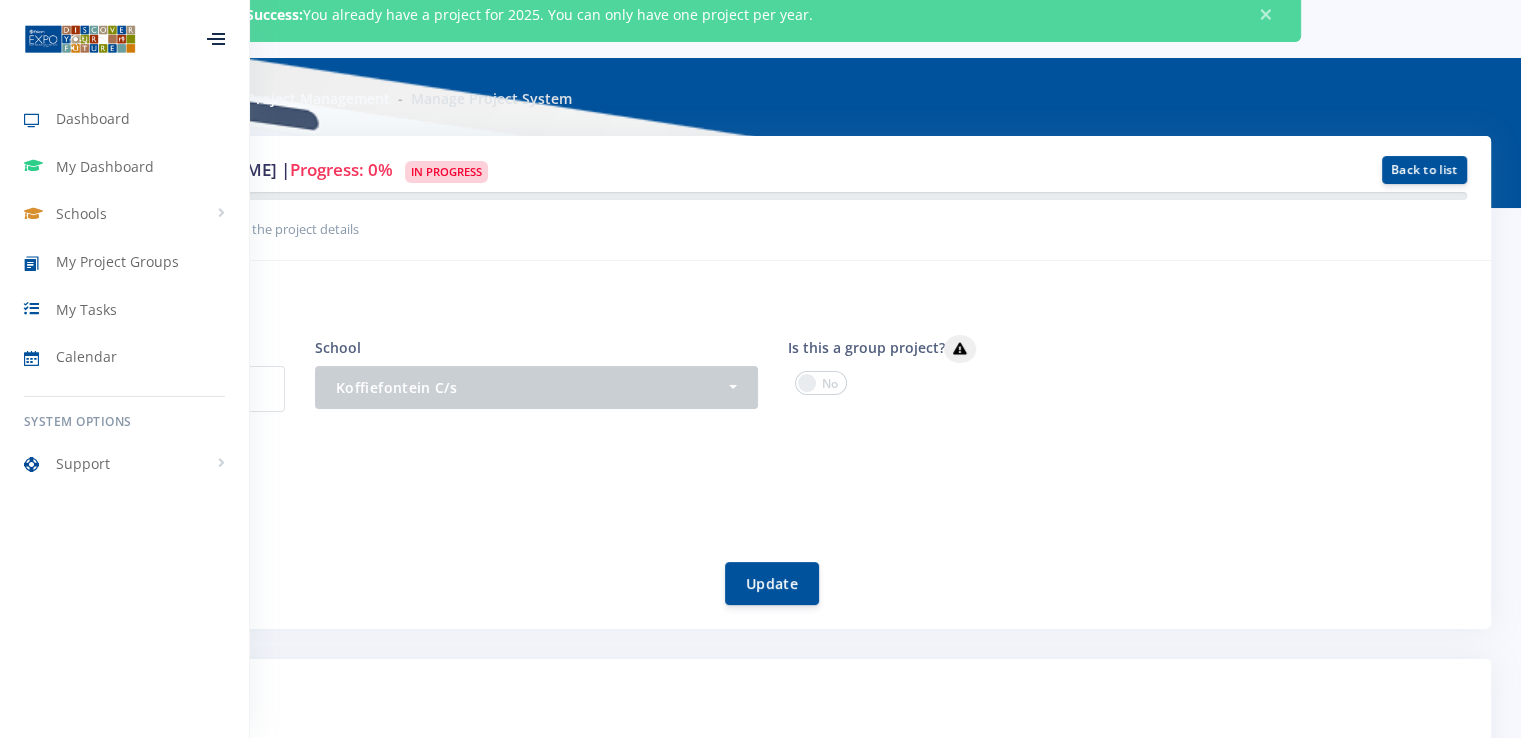 click on "No progress yet. Start by filling in the project details" at bounding box center [760, 228] 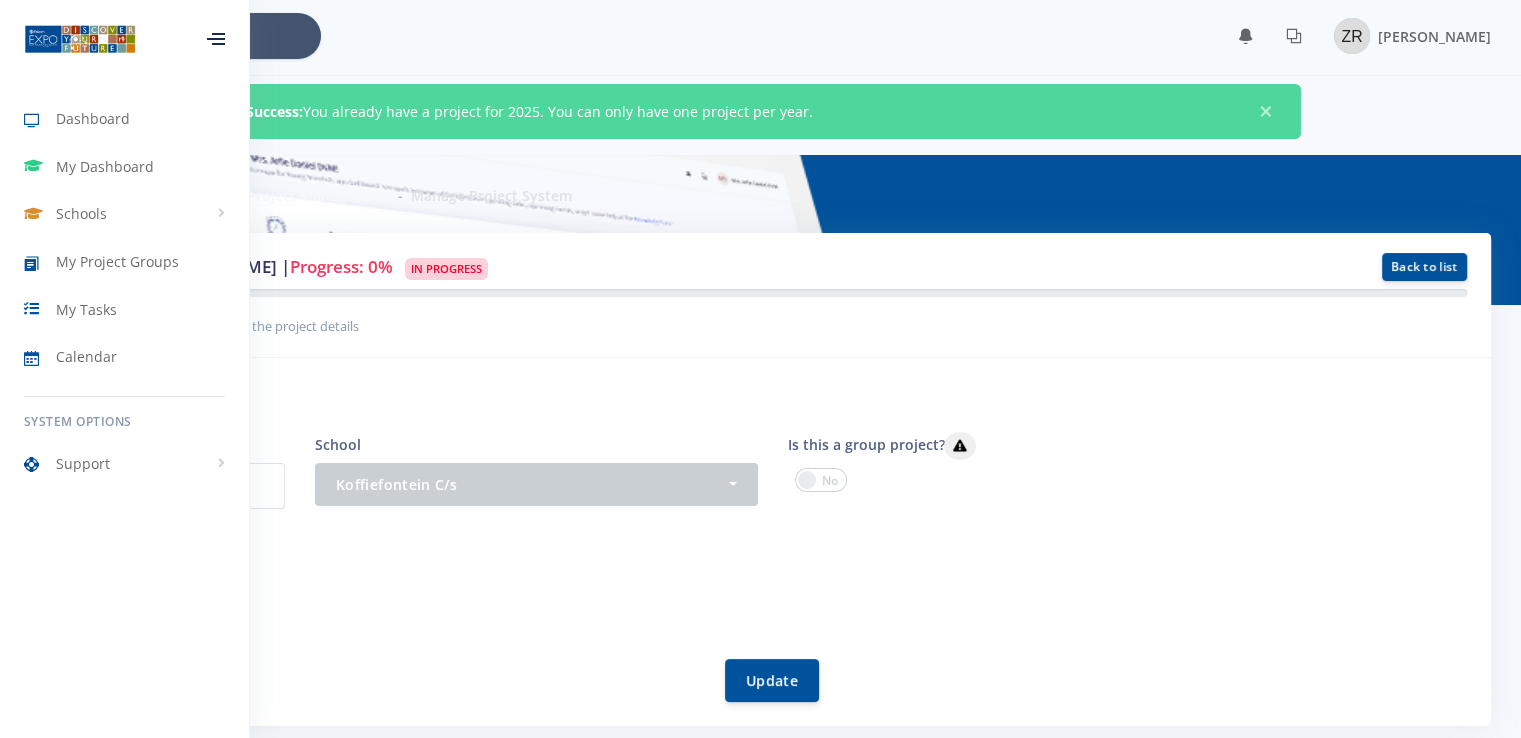 scroll, scrollTop: 0, scrollLeft: 0, axis: both 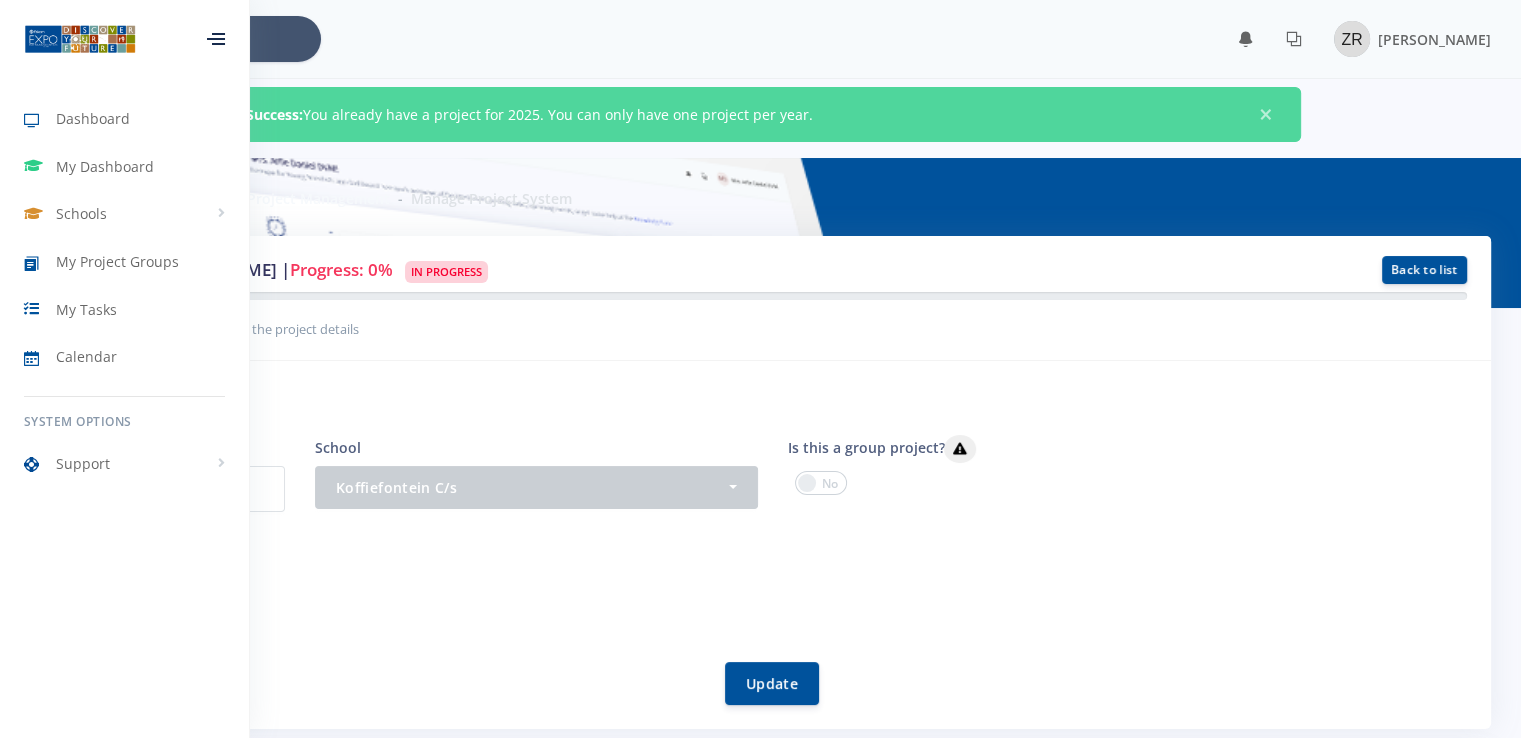 click on "×
You have  1
notifications.
Admin Tasks" at bounding box center [760, 39] 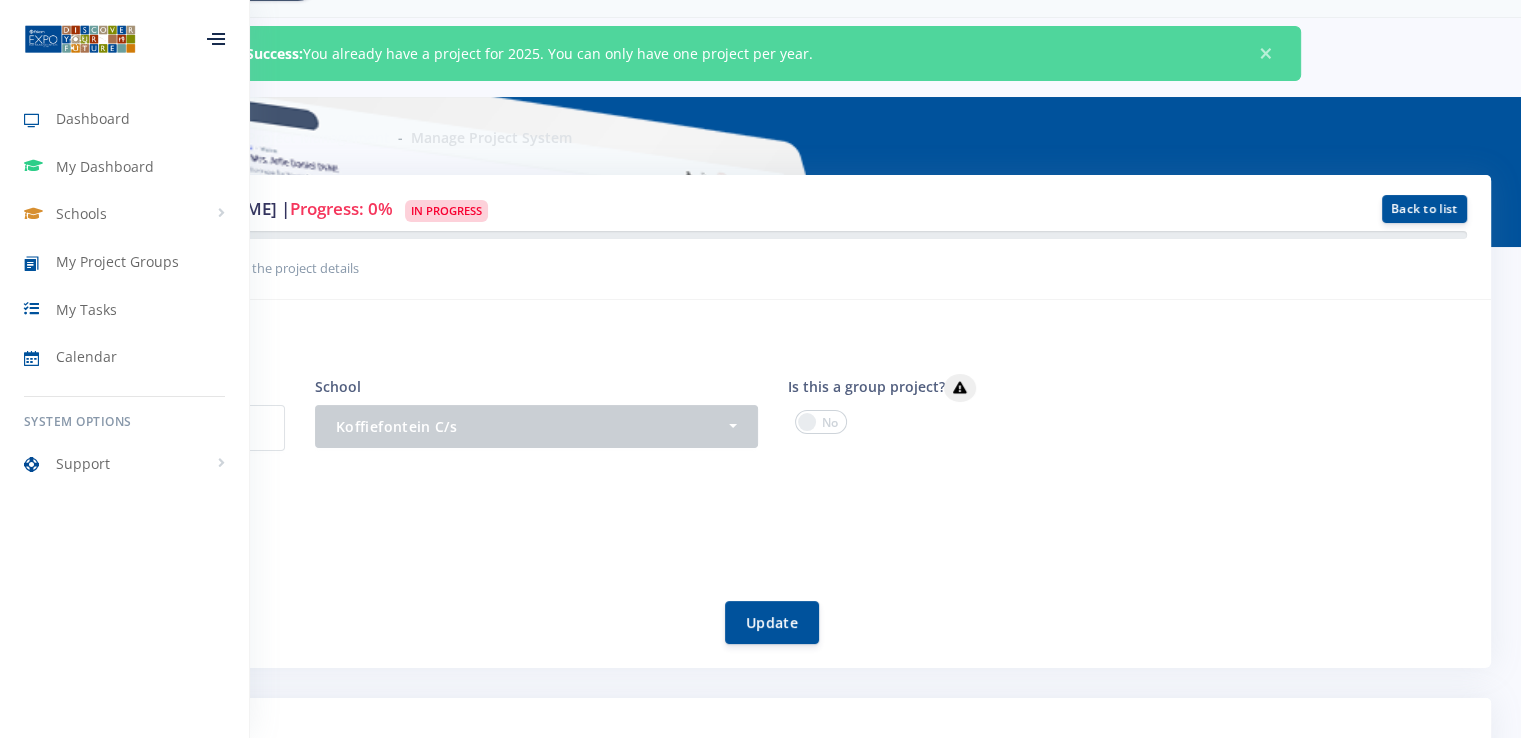 scroll, scrollTop: 0, scrollLeft: 0, axis: both 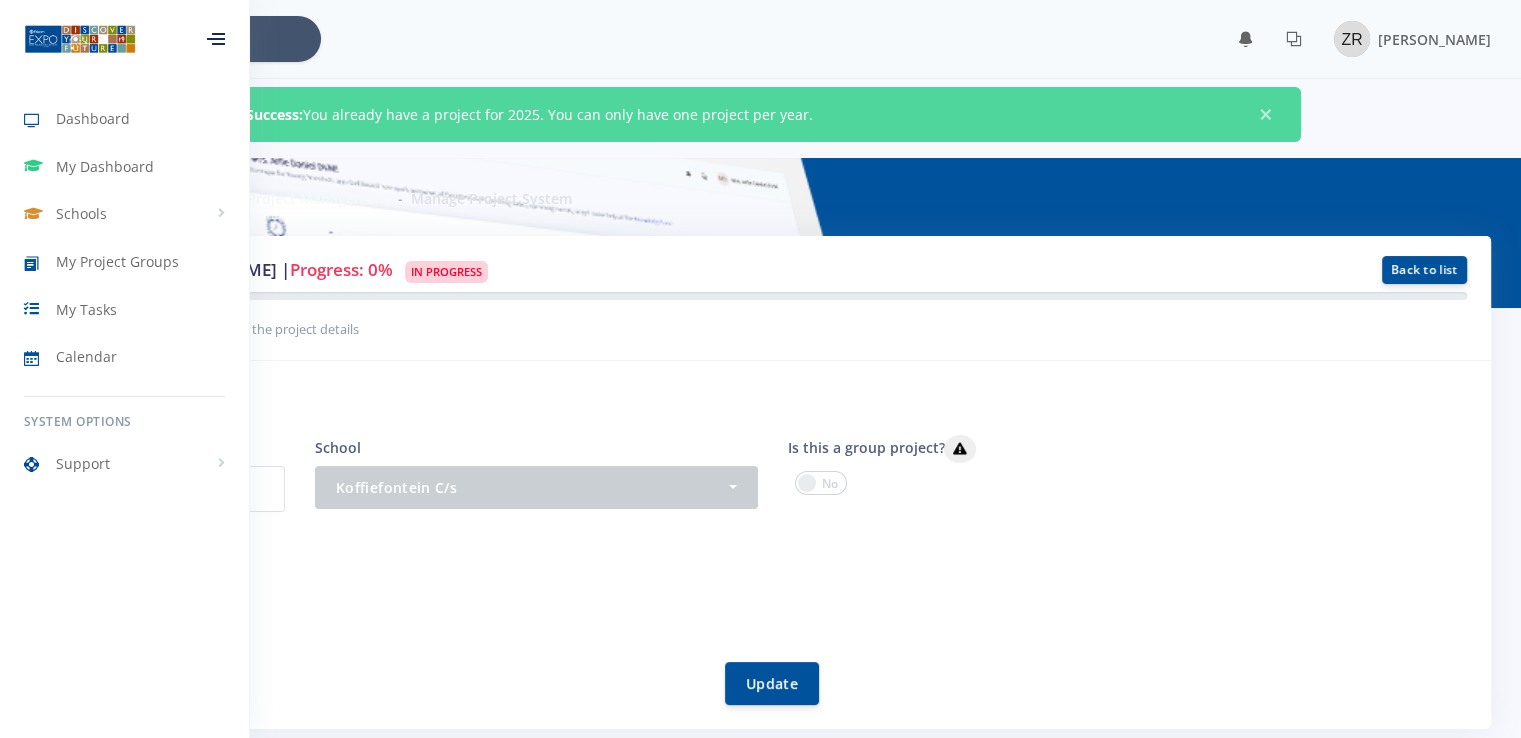 click on "9466" at bounding box center (181, 489) 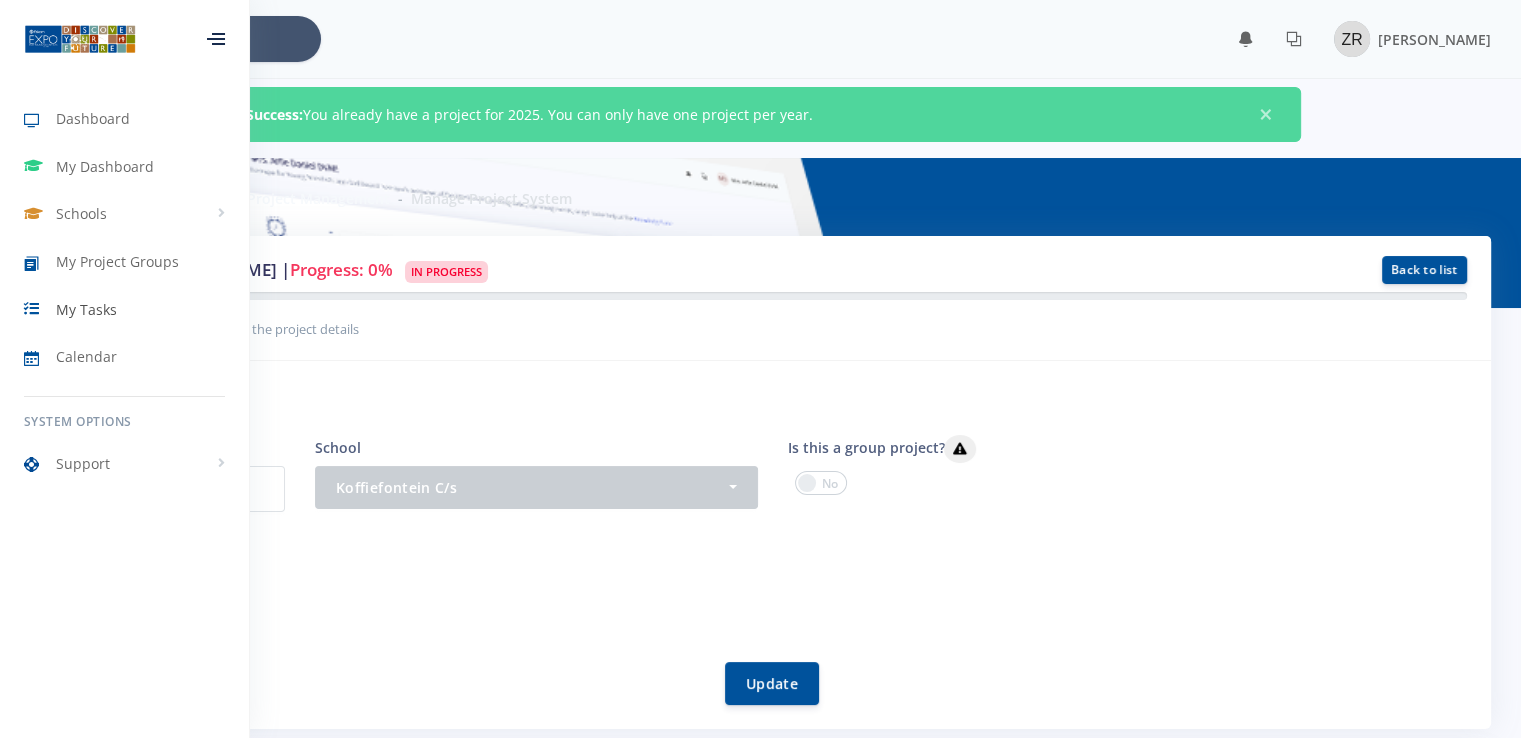 click on "My Tasks" at bounding box center [86, 309] 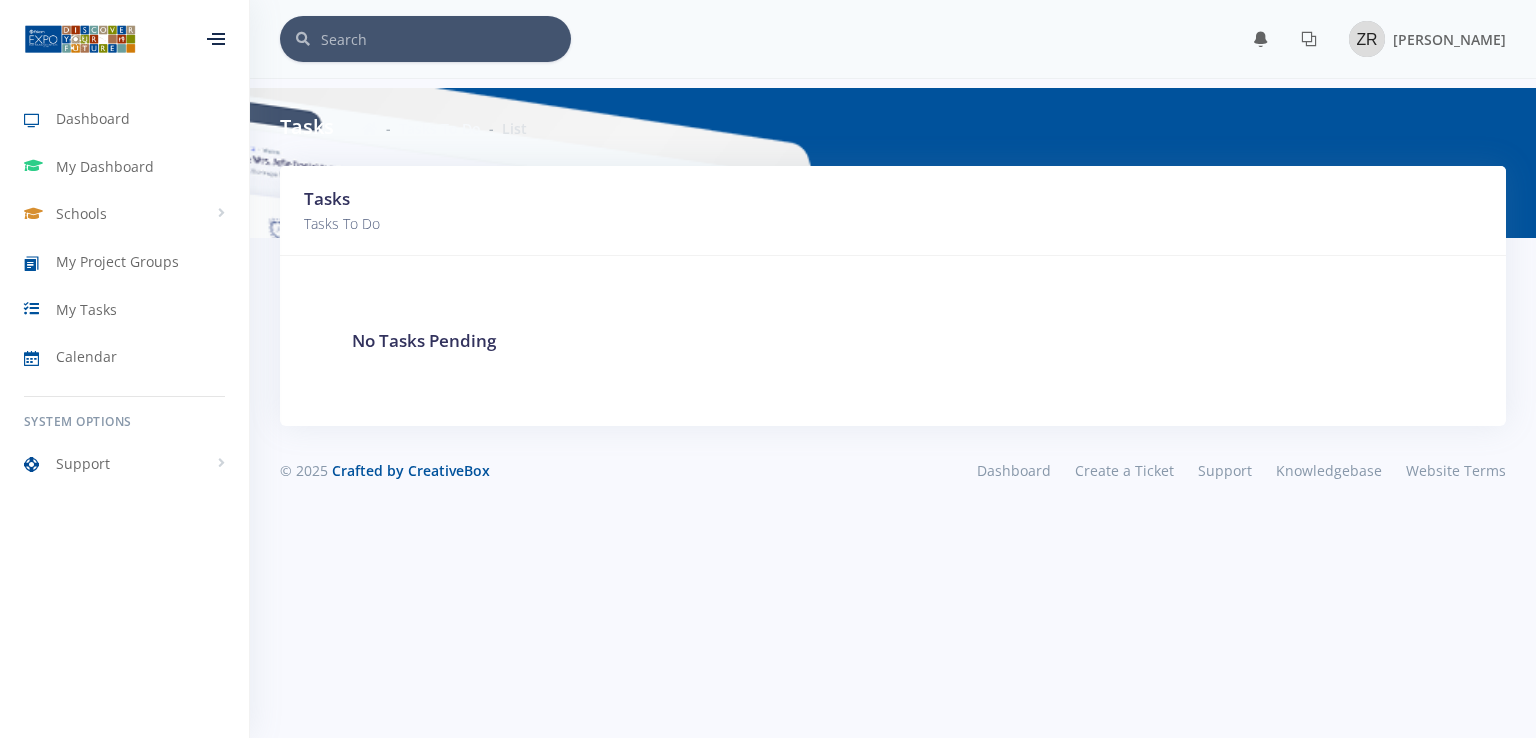 scroll, scrollTop: 0, scrollLeft: 0, axis: both 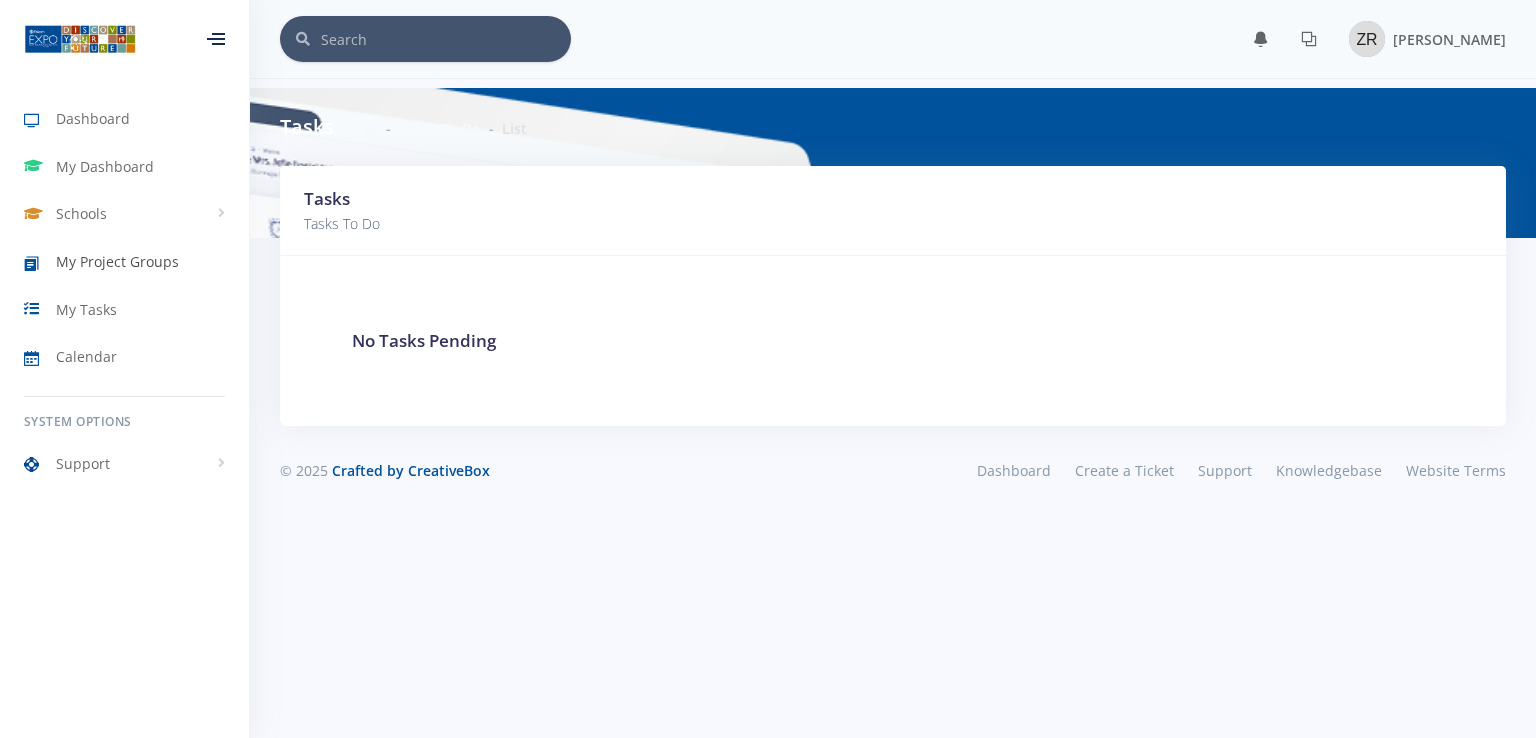 click on "My Project Groups" at bounding box center (117, 261) 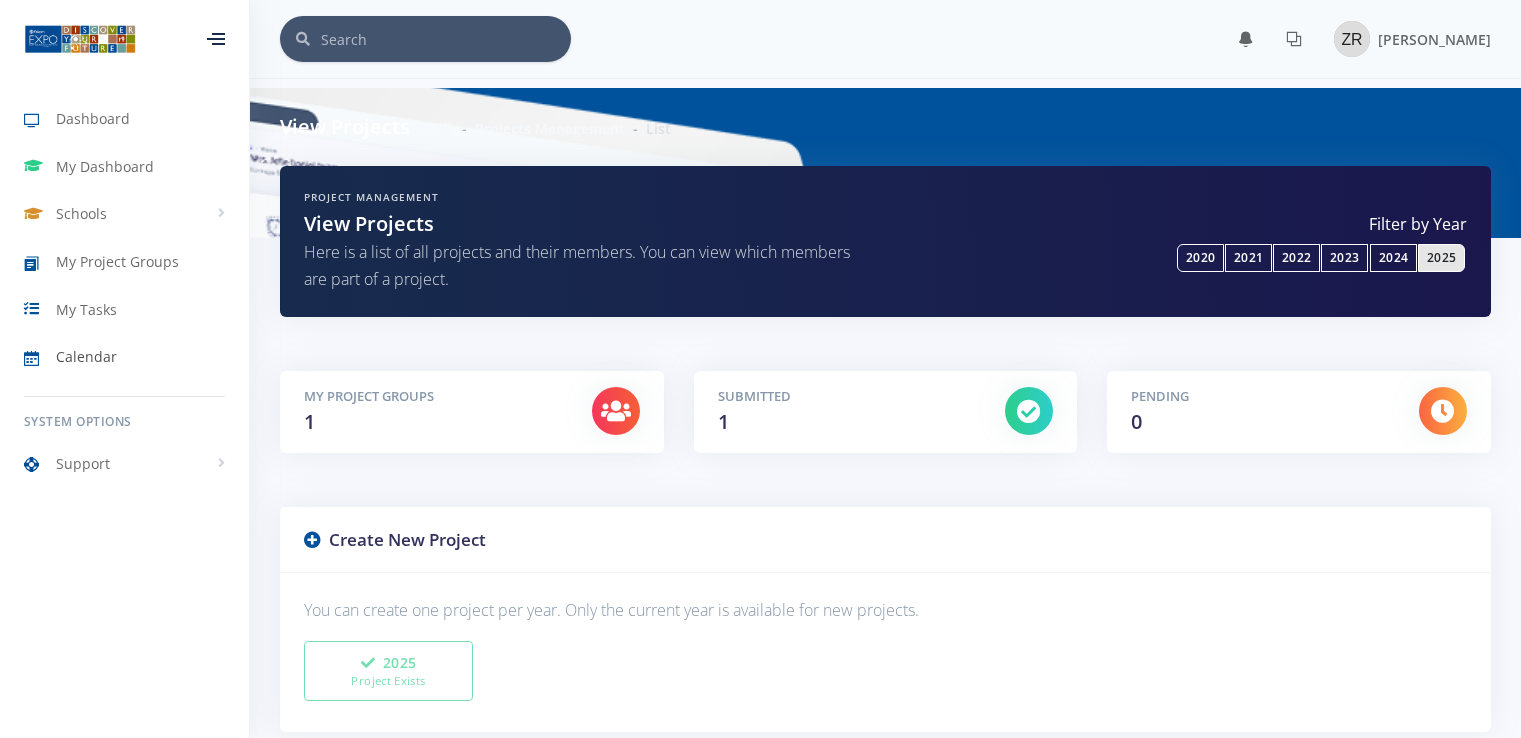scroll, scrollTop: 0, scrollLeft: 0, axis: both 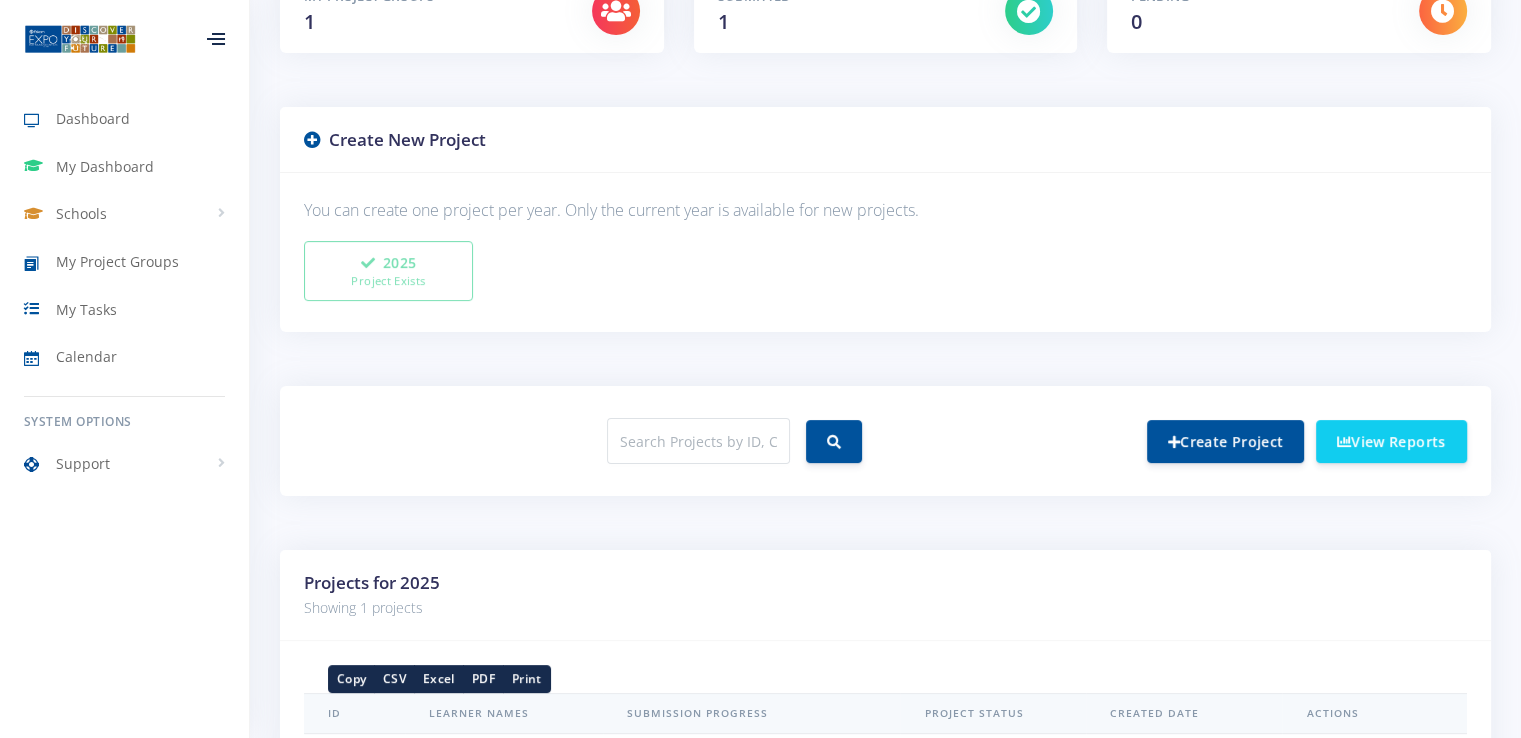 click at bounding box center (312, 139) 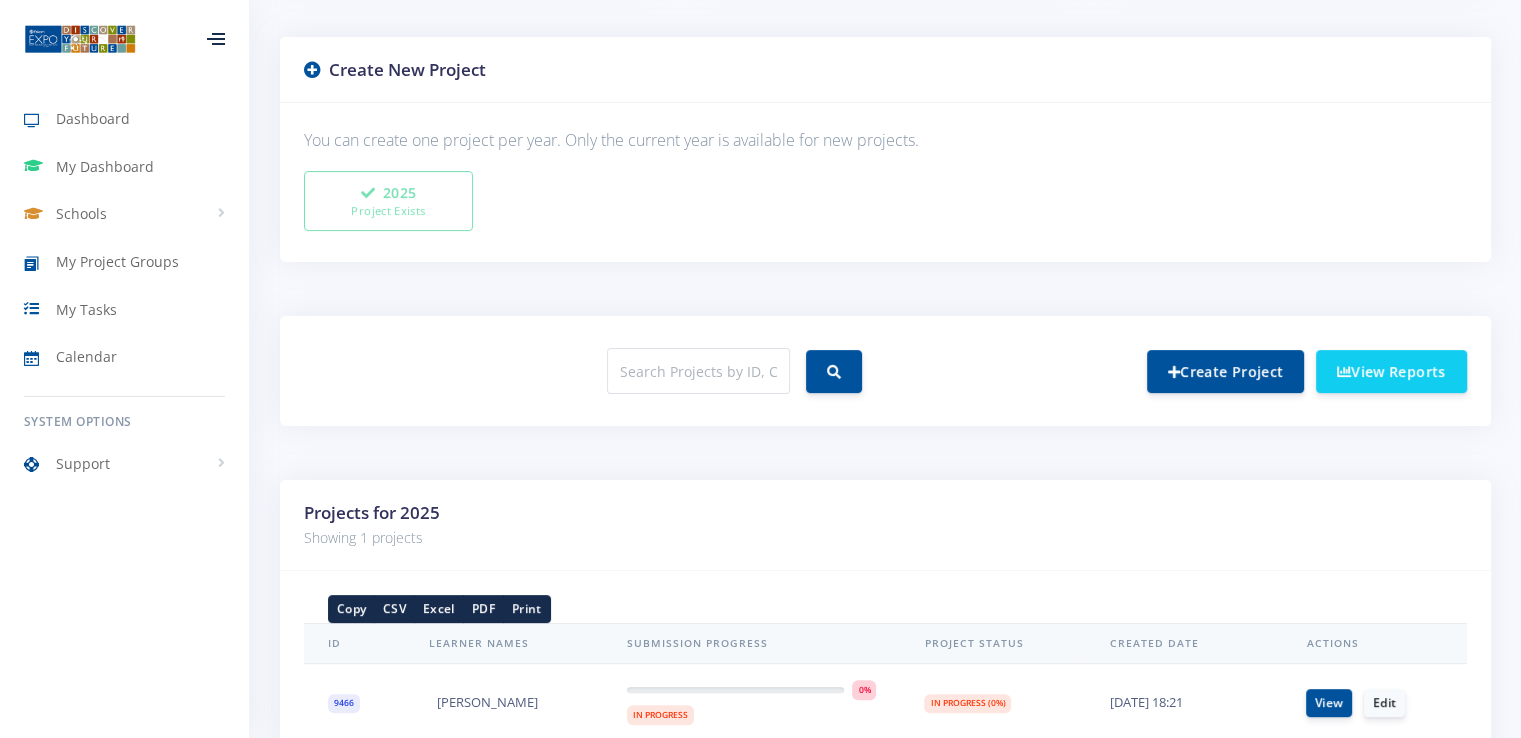 scroll, scrollTop: 627, scrollLeft: 0, axis: vertical 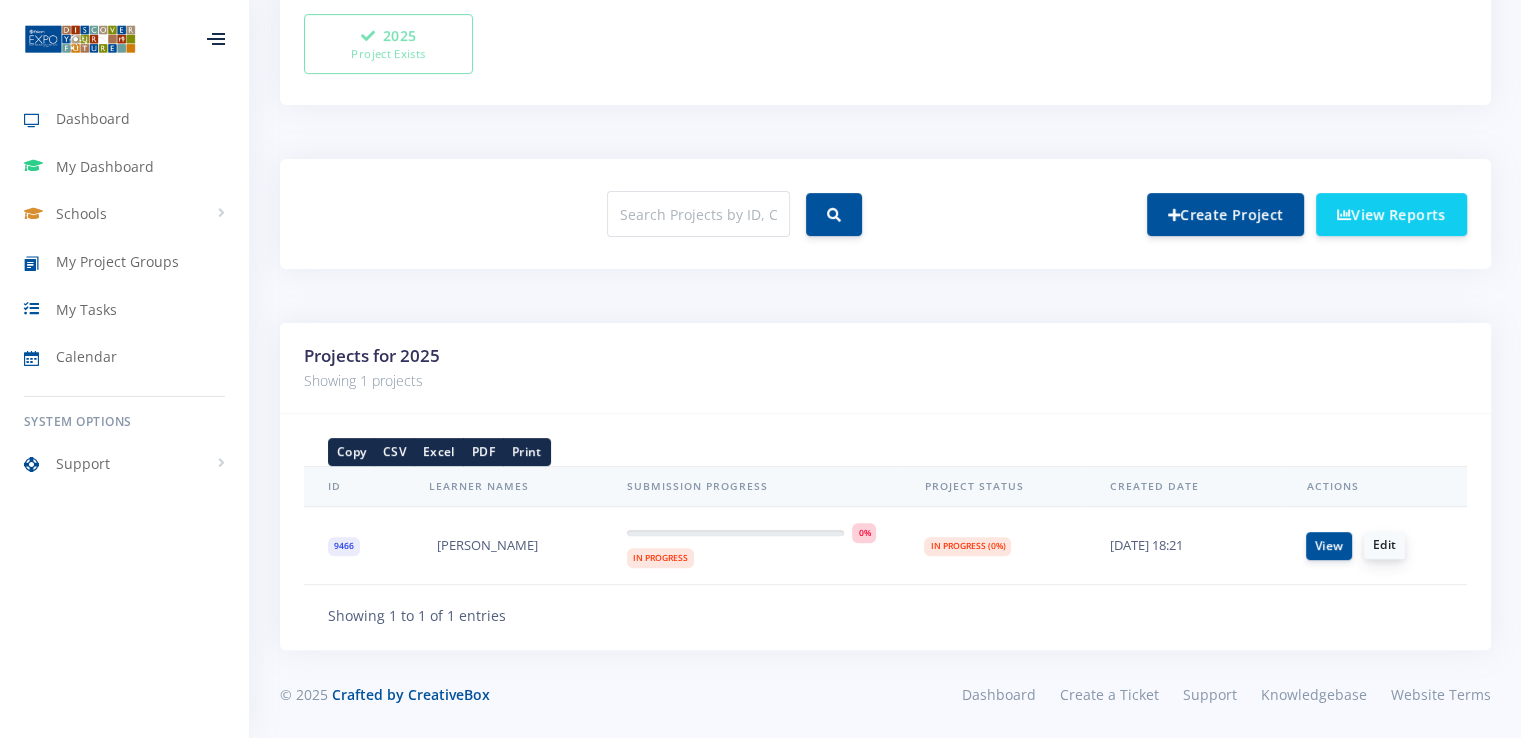click on "Edit" at bounding box center (1384, 545) 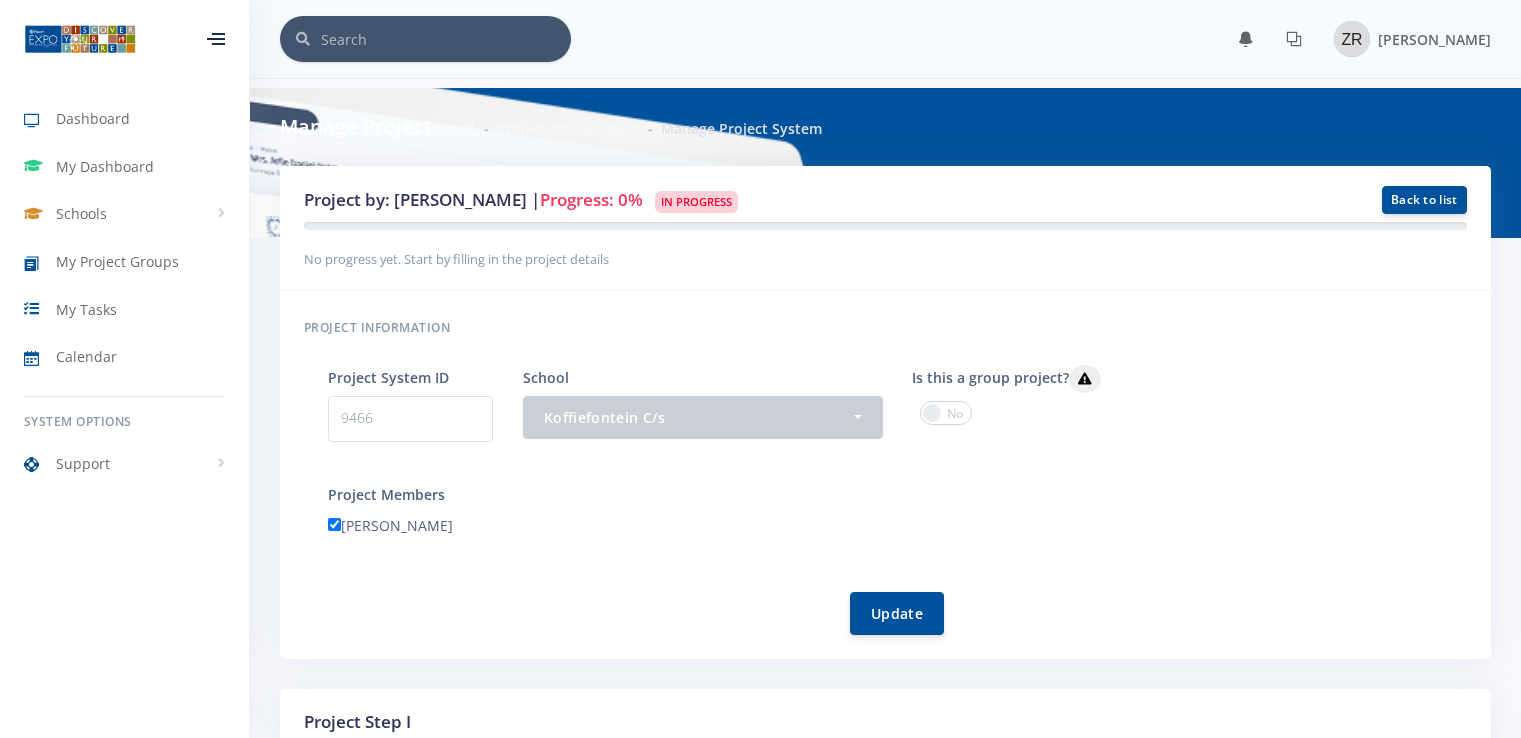 scroll, scrollTop: 0, scrollLeft: 0, axis: both 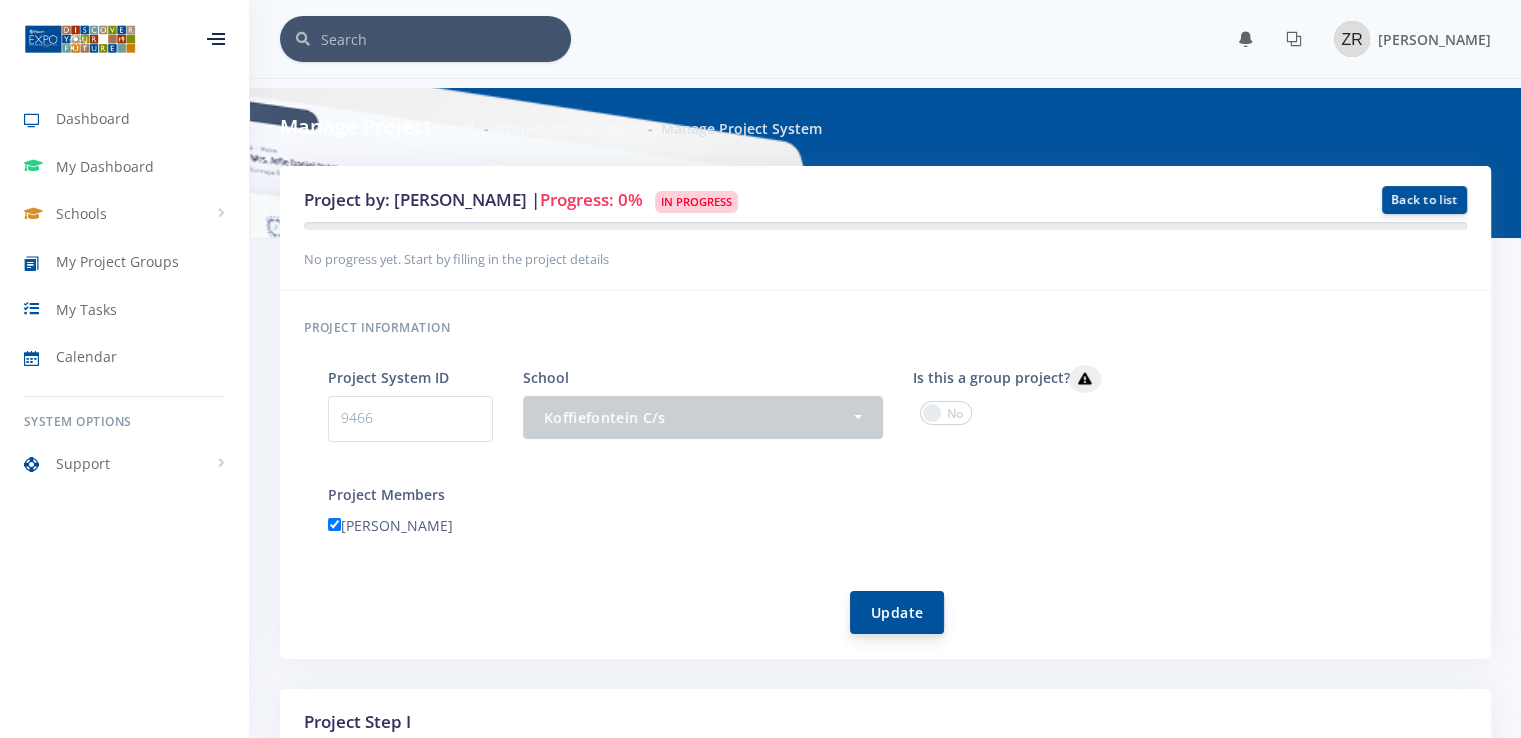 click on "Update" at bounding box center [897, 612] 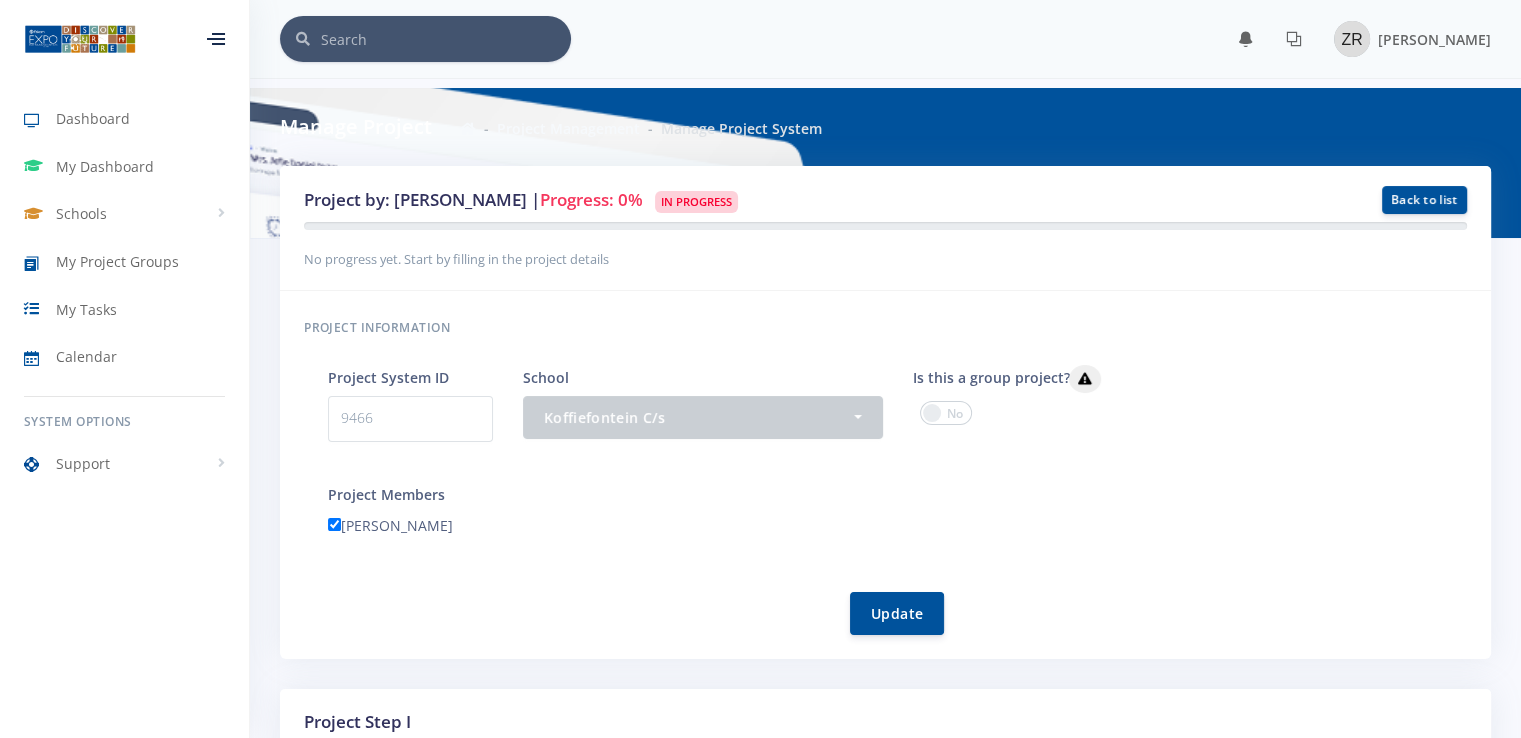click on "No progress yet. Start by filling in the project details" at bounding box center [456, 259] 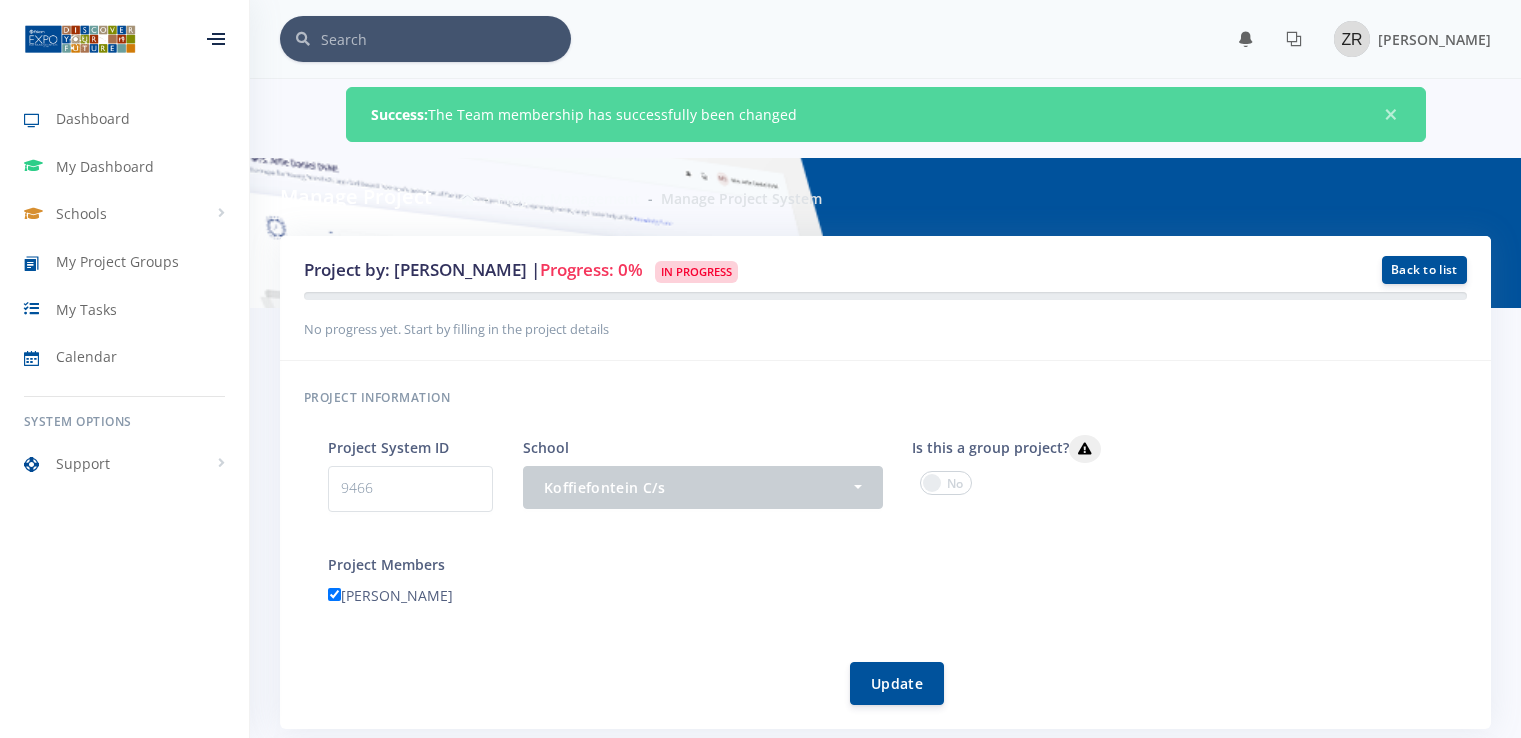 scroll, scrollTop: 0, scrollLeft: 0, axis: both 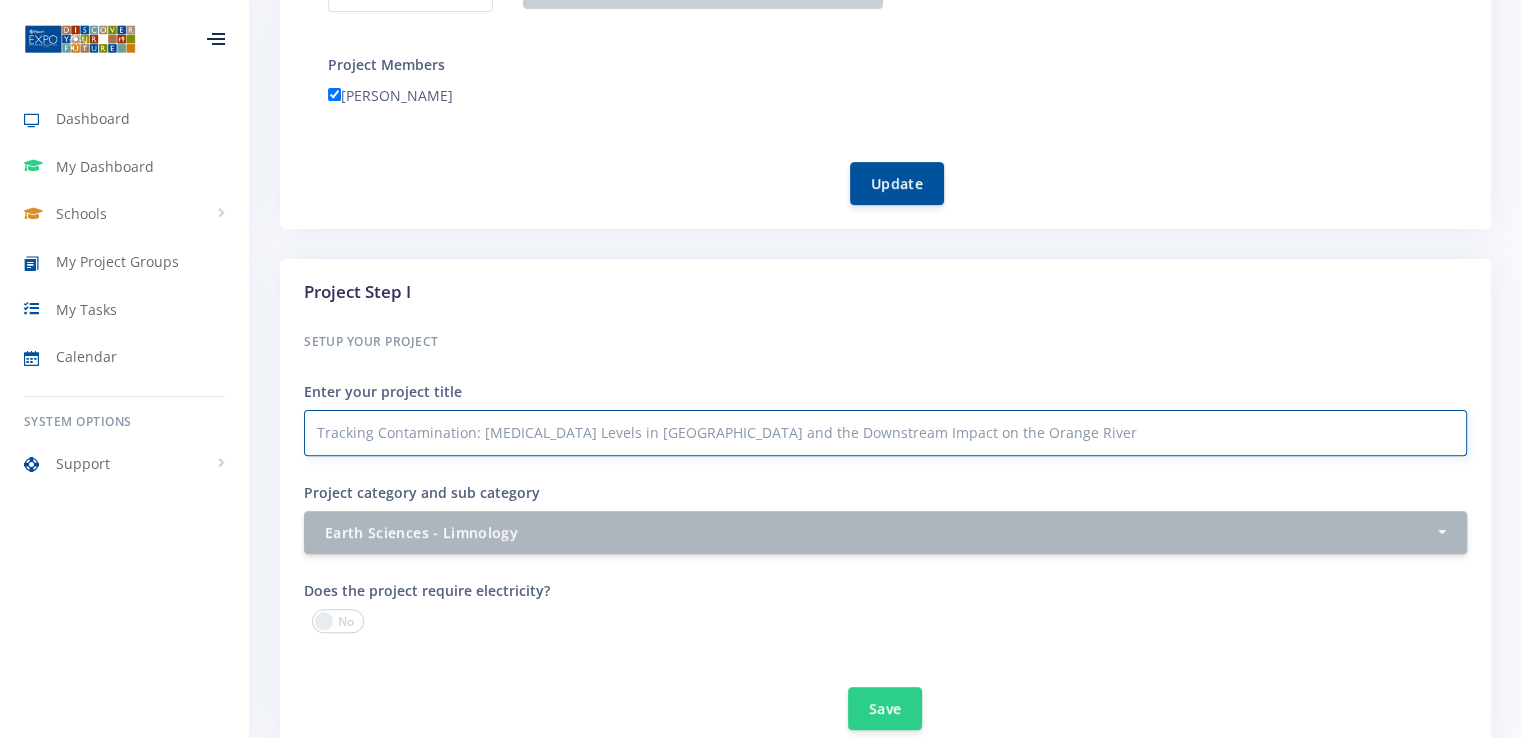 click on "Tracking Contamination: [MEDICAL_DATA] Levels in [GEOGRAPHIC_DATA] and the Downstream Impact on the Orange River" at bounding box center (885, 433) 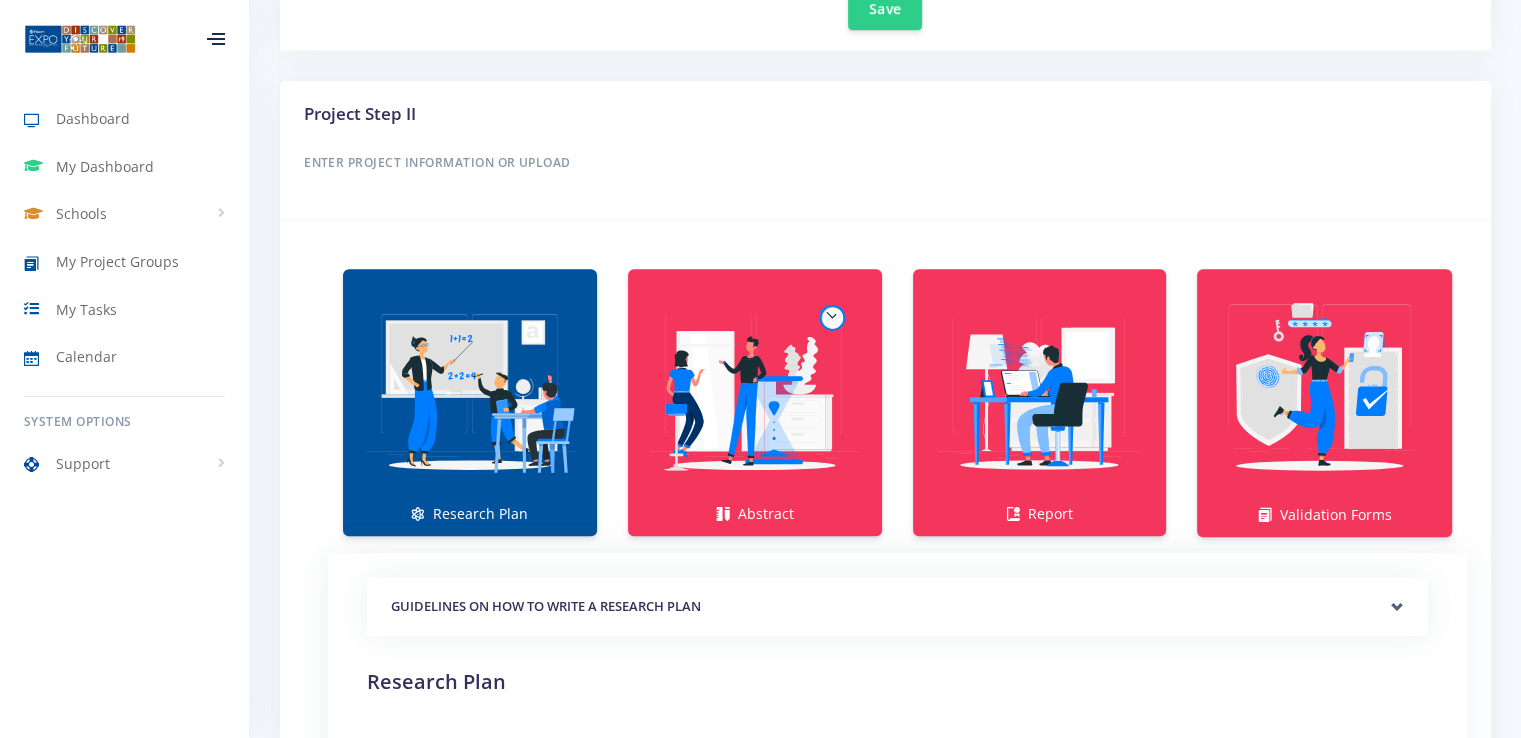 scroll, scrollTop: 1300, scrollLeft: 0, axis: vertical 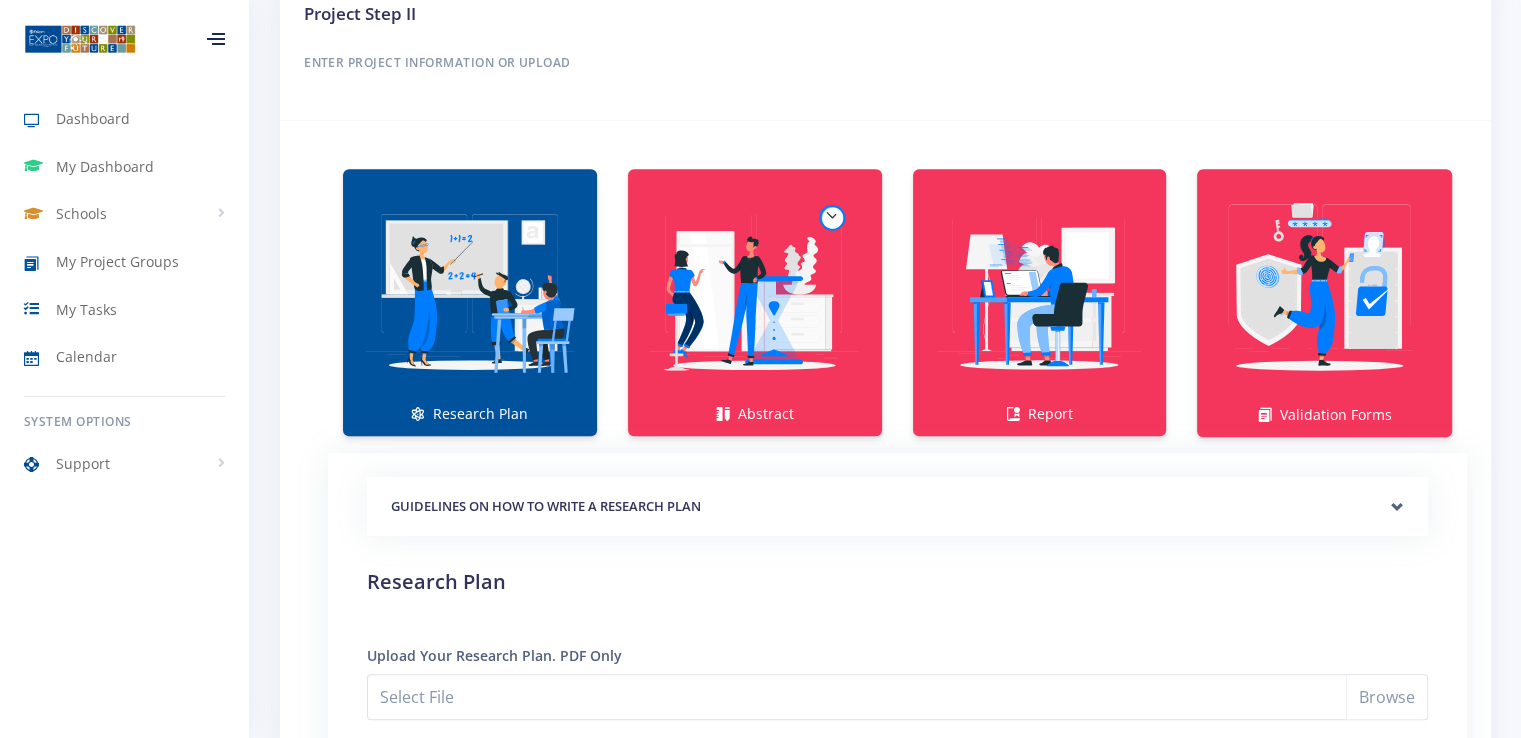 click at bounding box center (470, 292) 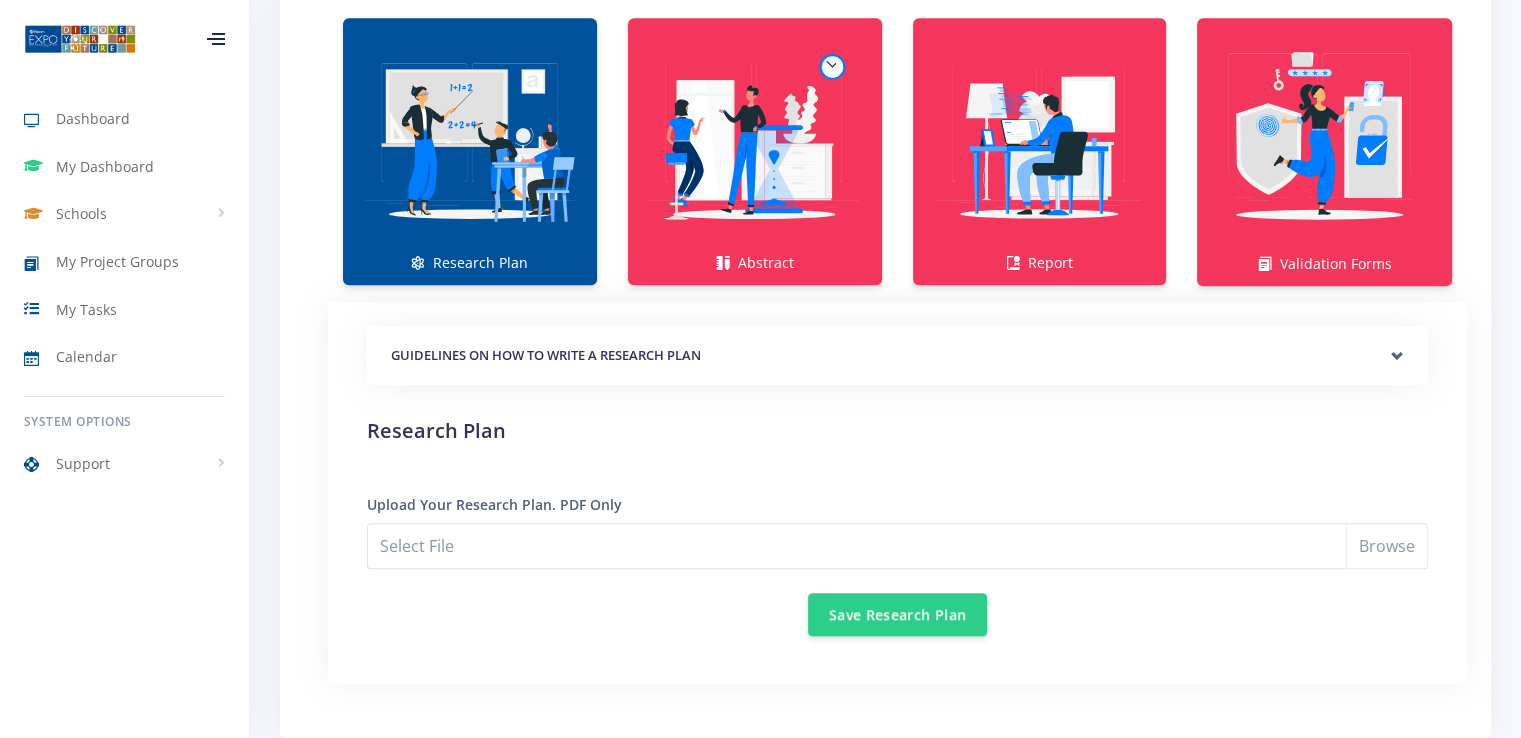 scroll, scrollTop: 1500, scrollLeft: 0, axis: vertical 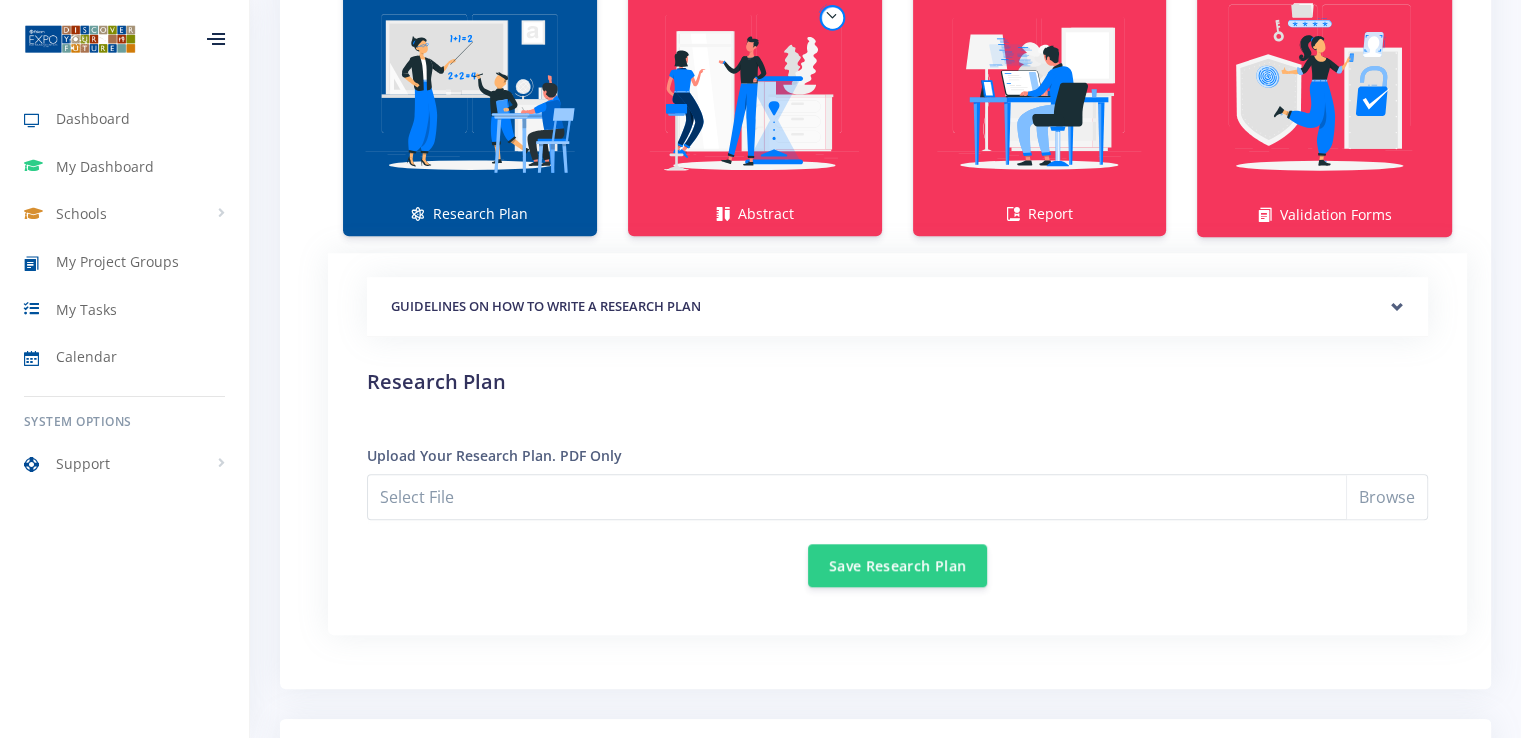click on "GUIDELINES ON HOW TO WRITE A RESEARCH
PLAN" at bounding box center [897, 307] 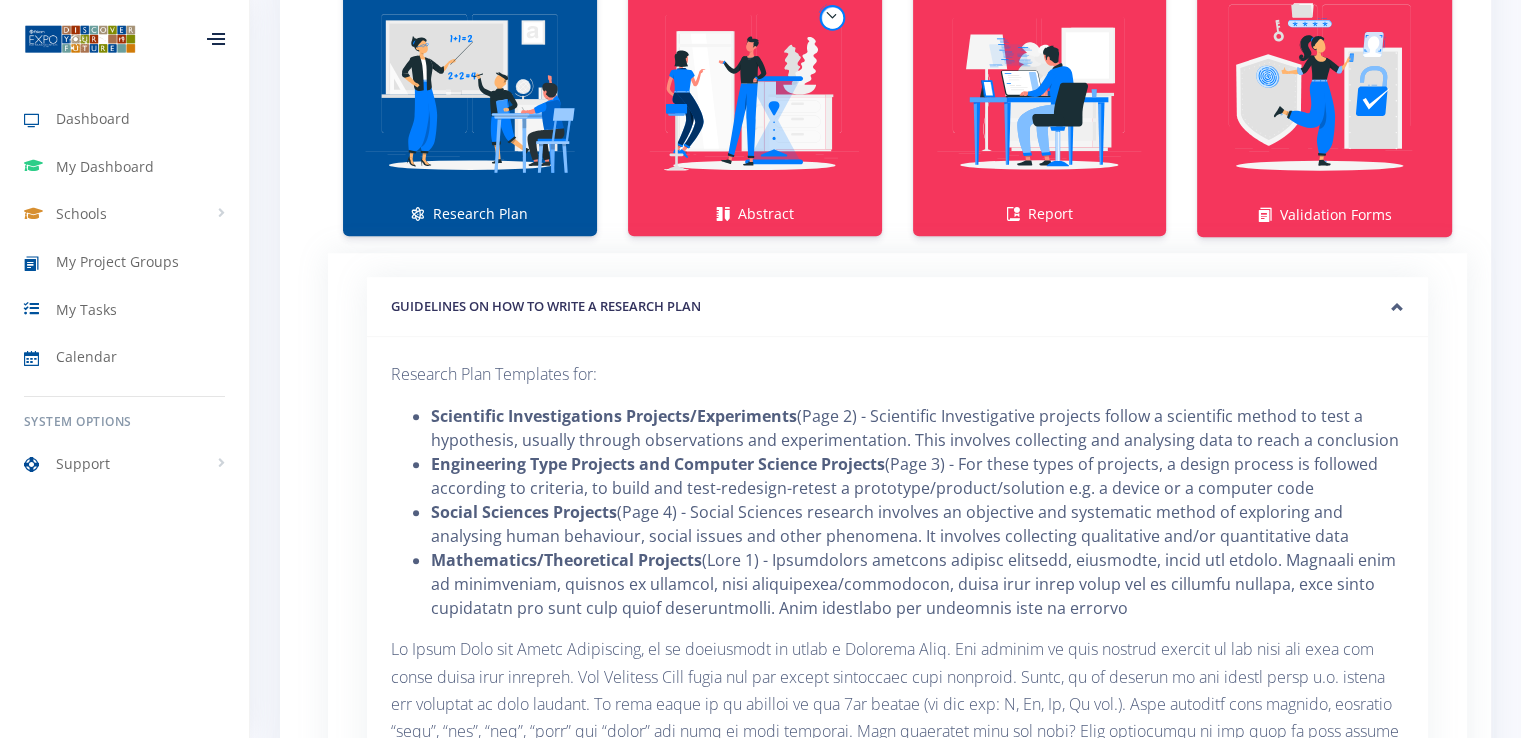 click on "GUIDELINES ON HOW TO WRITE A RESEARCH
PLAN" at bounding box center (897, 307) 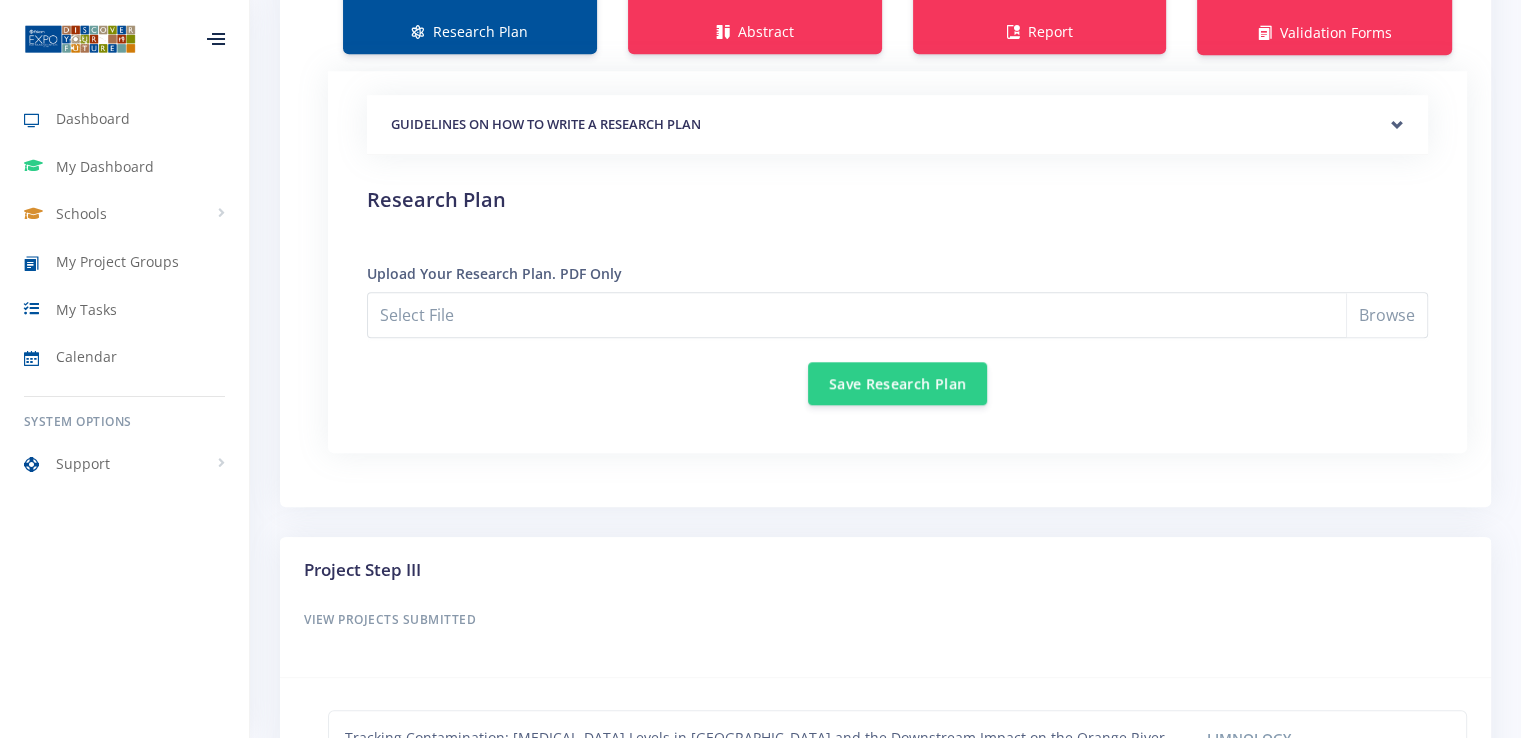 scroll, scrollTop: 1700, scrollLeft: 0, axis: vertical 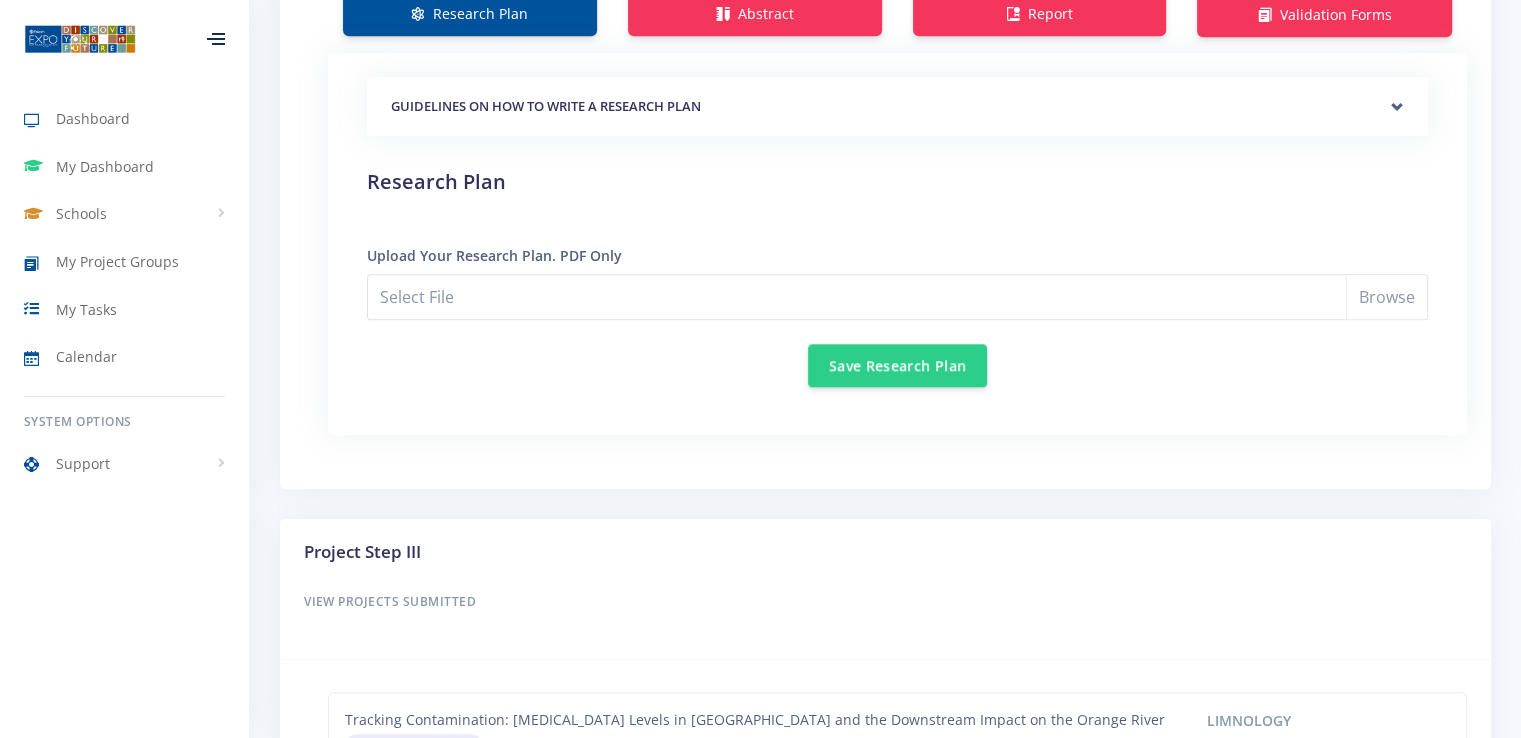 click on "GUIDELINES ON HOW TO WRITE A RESEARCH
PLAN" at bounding box center [897, 107] 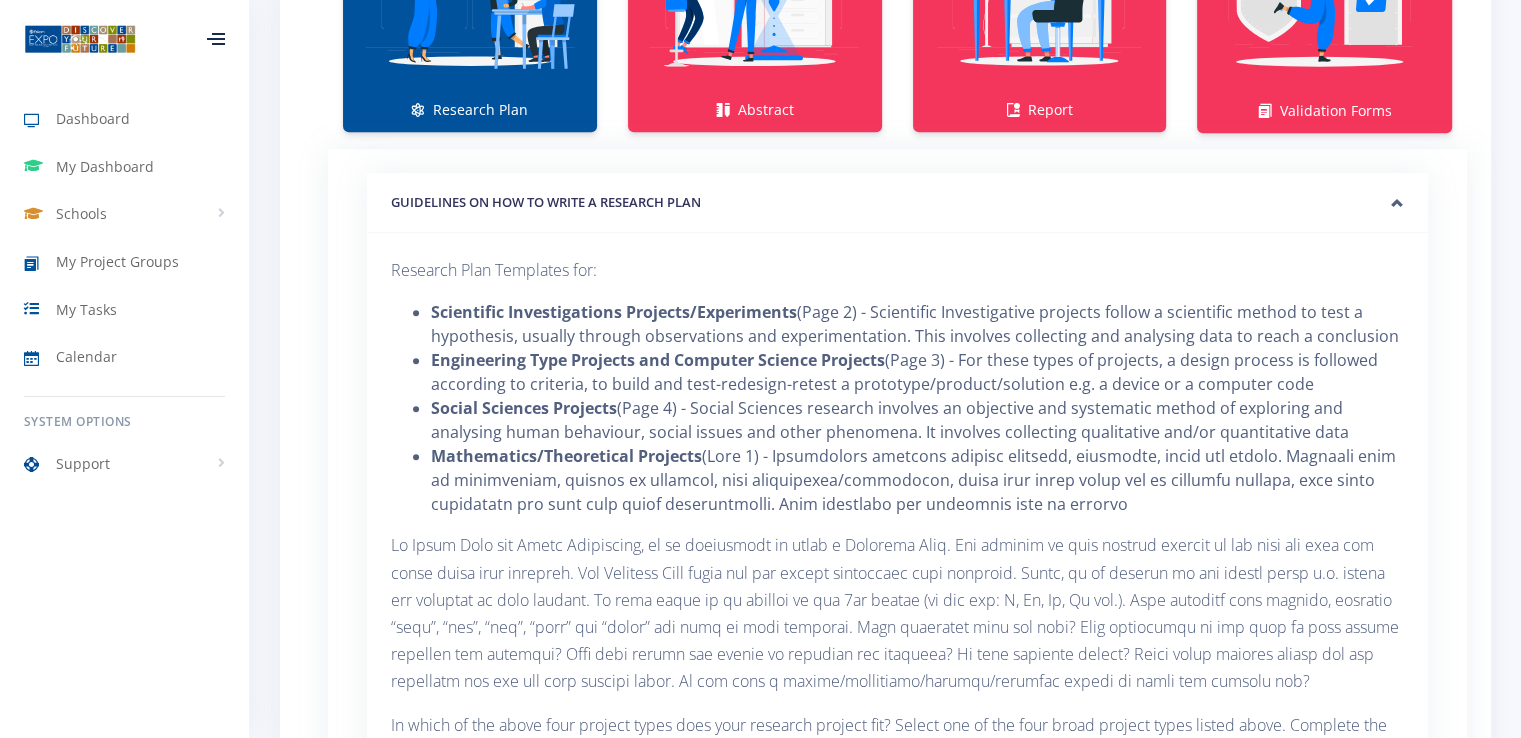 scroll, scrollTop: 1500, scrollLeft: 0, axis: vertical 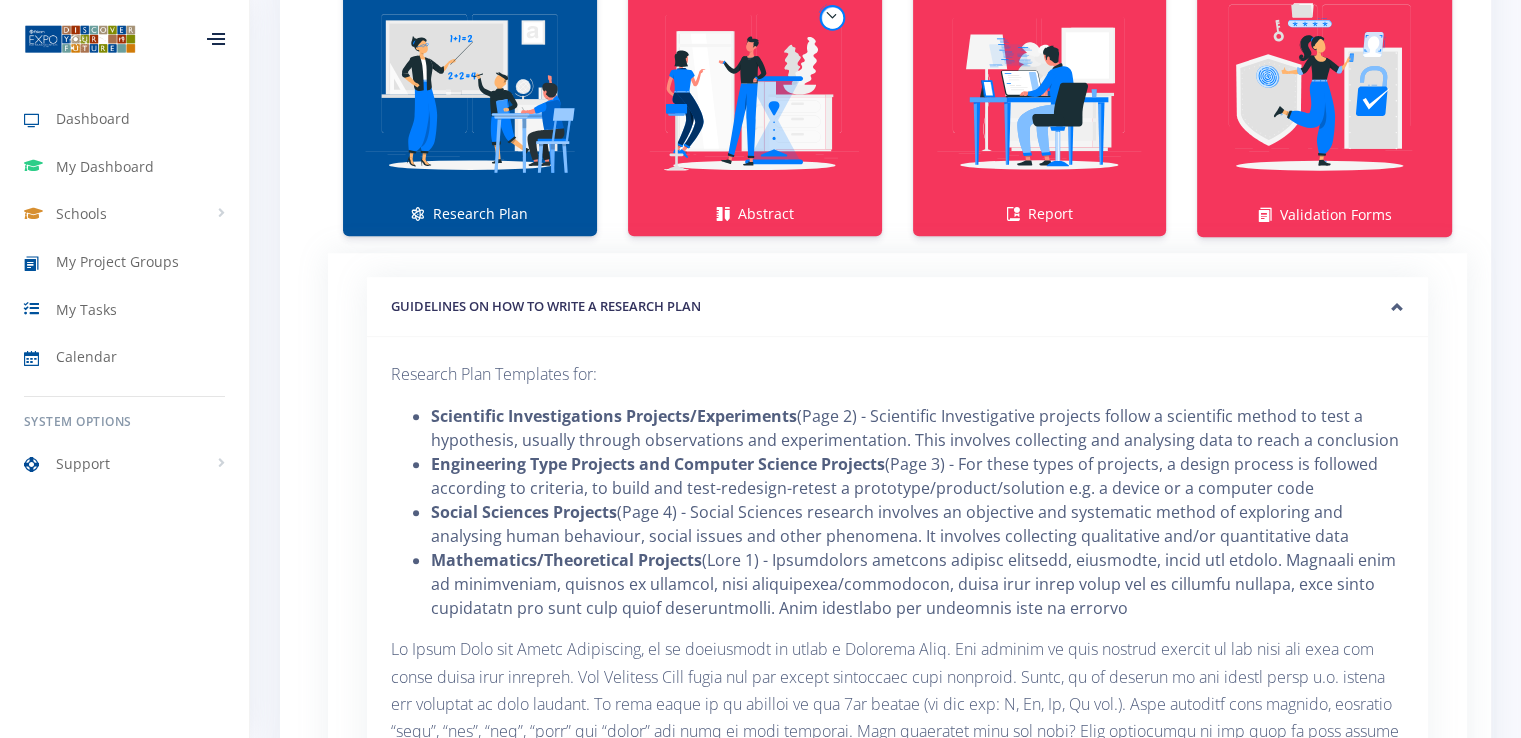 click on "GUIDELINES ON HOW TO WRITE A RESEARCH
PLAN" at bounding box center (897, 307) 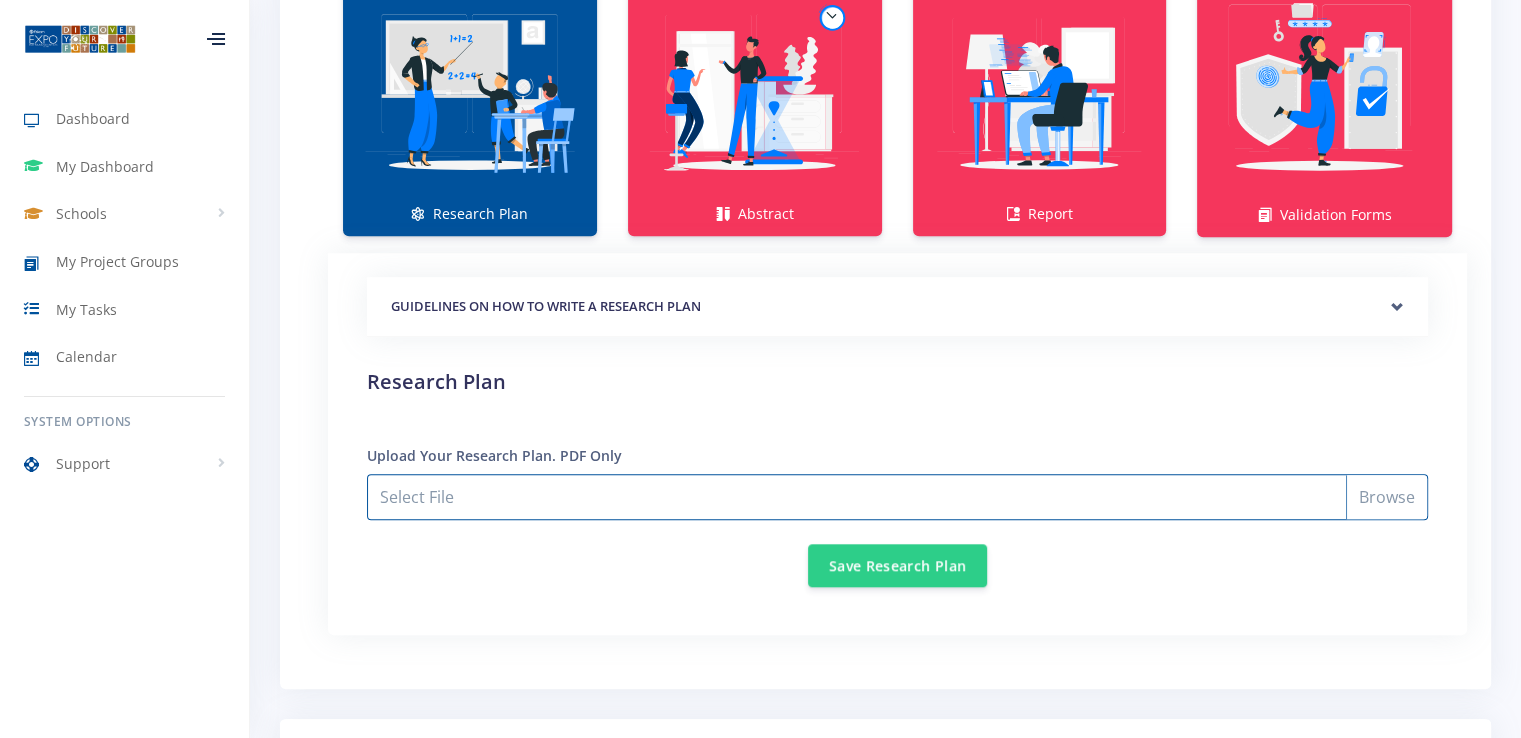 click on "Select File" at bounding box center (897, 497) 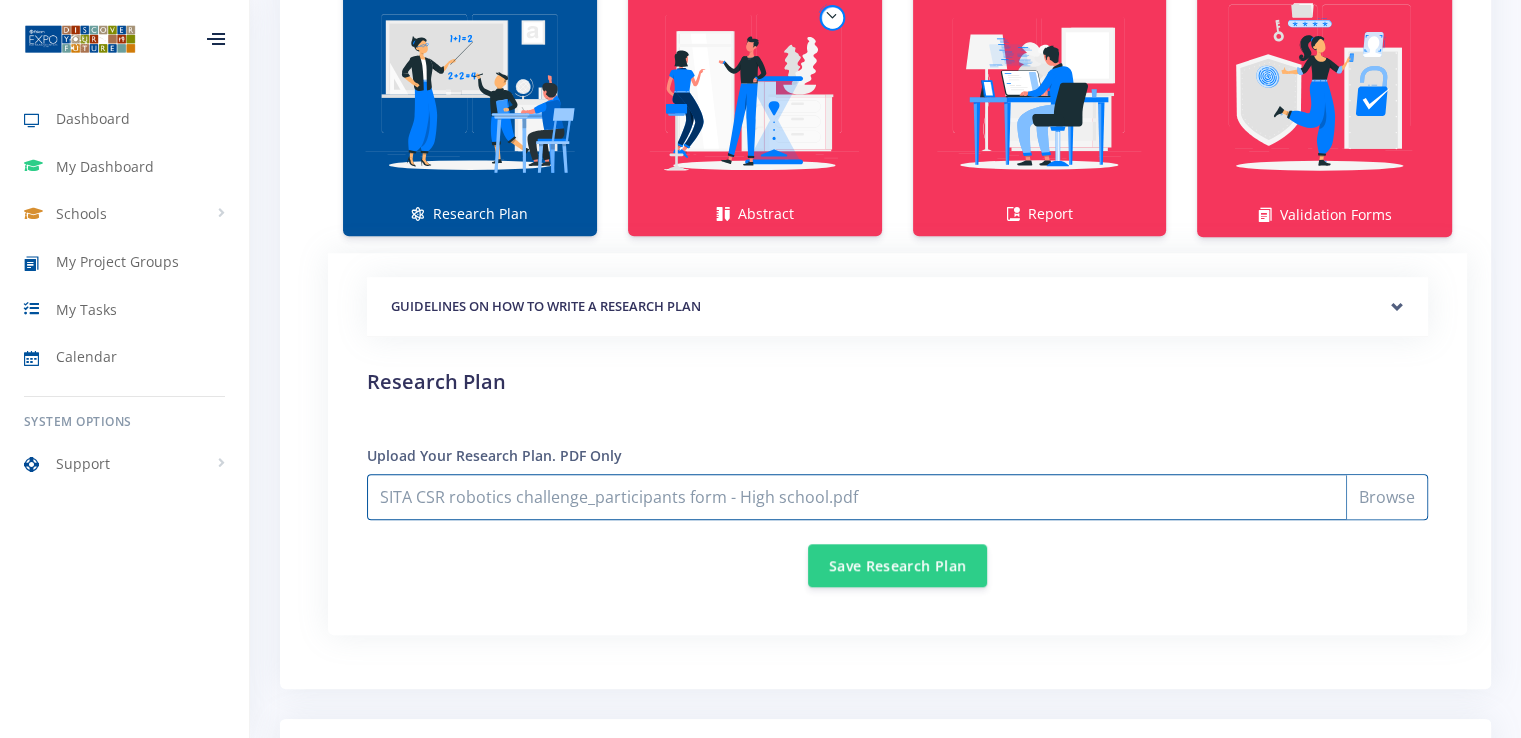 click on "SITA CSR robotics challenge_participants form - High school.pdf" at bounding box center [897, 497] 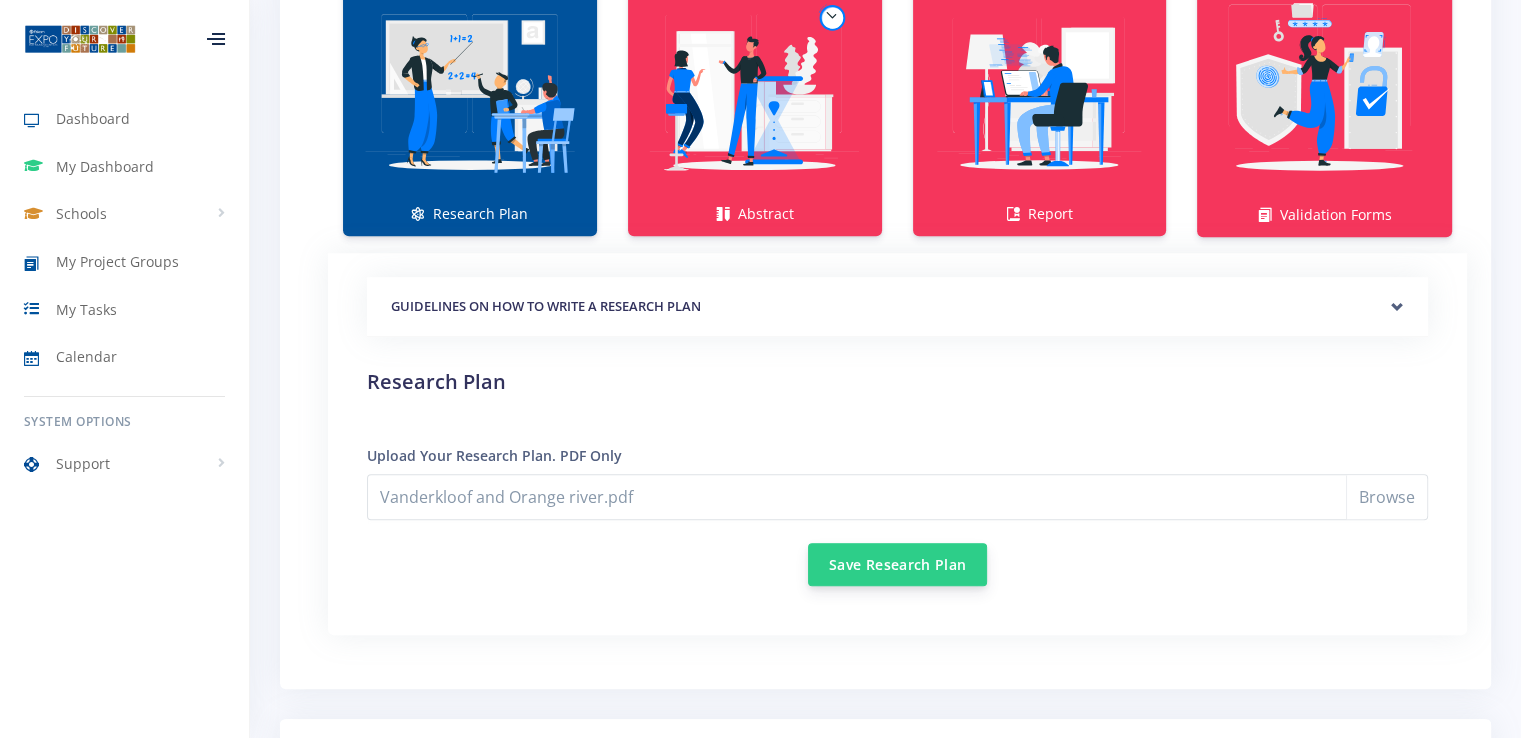 click on "Save Research Plan" at bounding box center [897, 564] 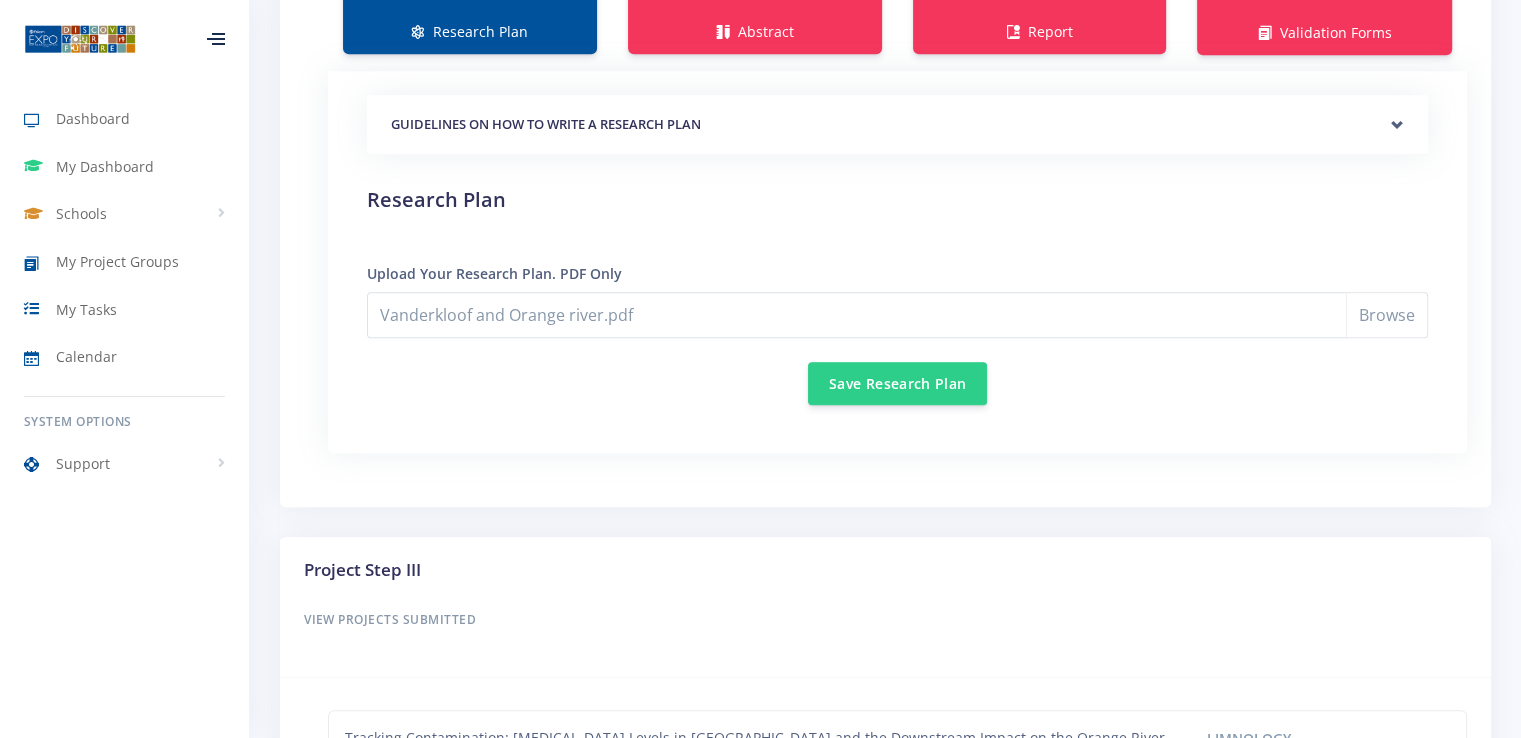 scroll, scrollTop: 1900, scrollLeft: 0, axis: vertical 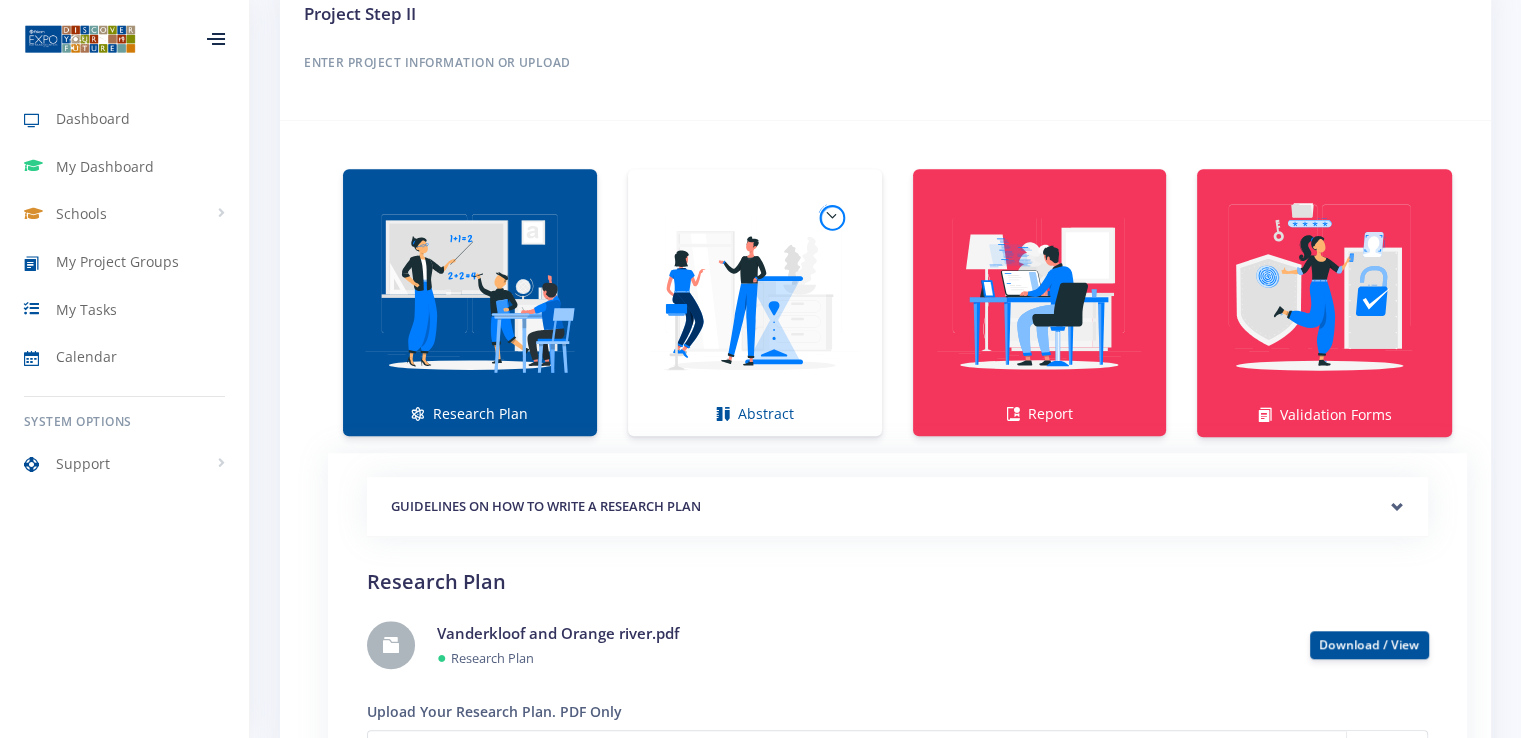 click at bounding box center (470, 292) 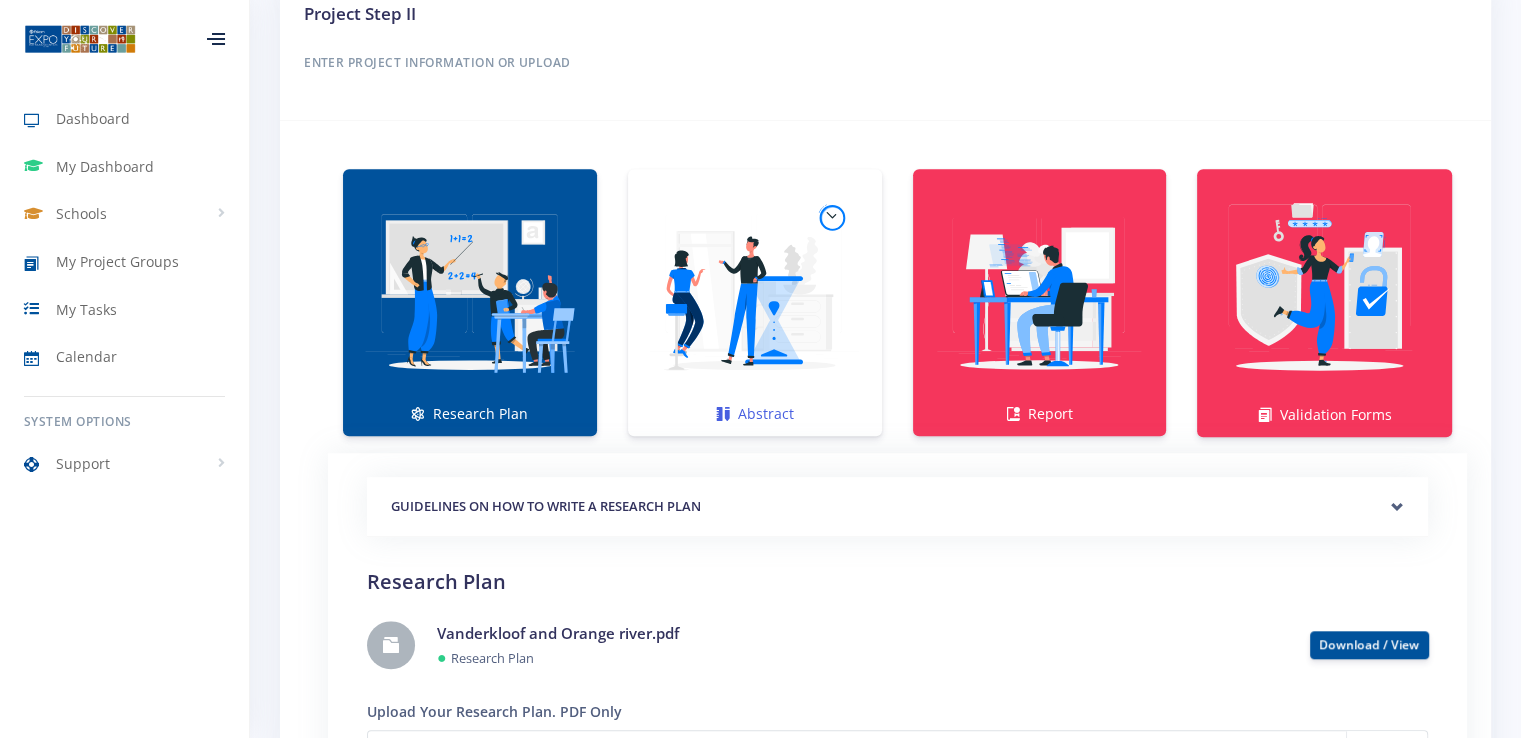 click on "Abstract" at bounding box center [755, 302] 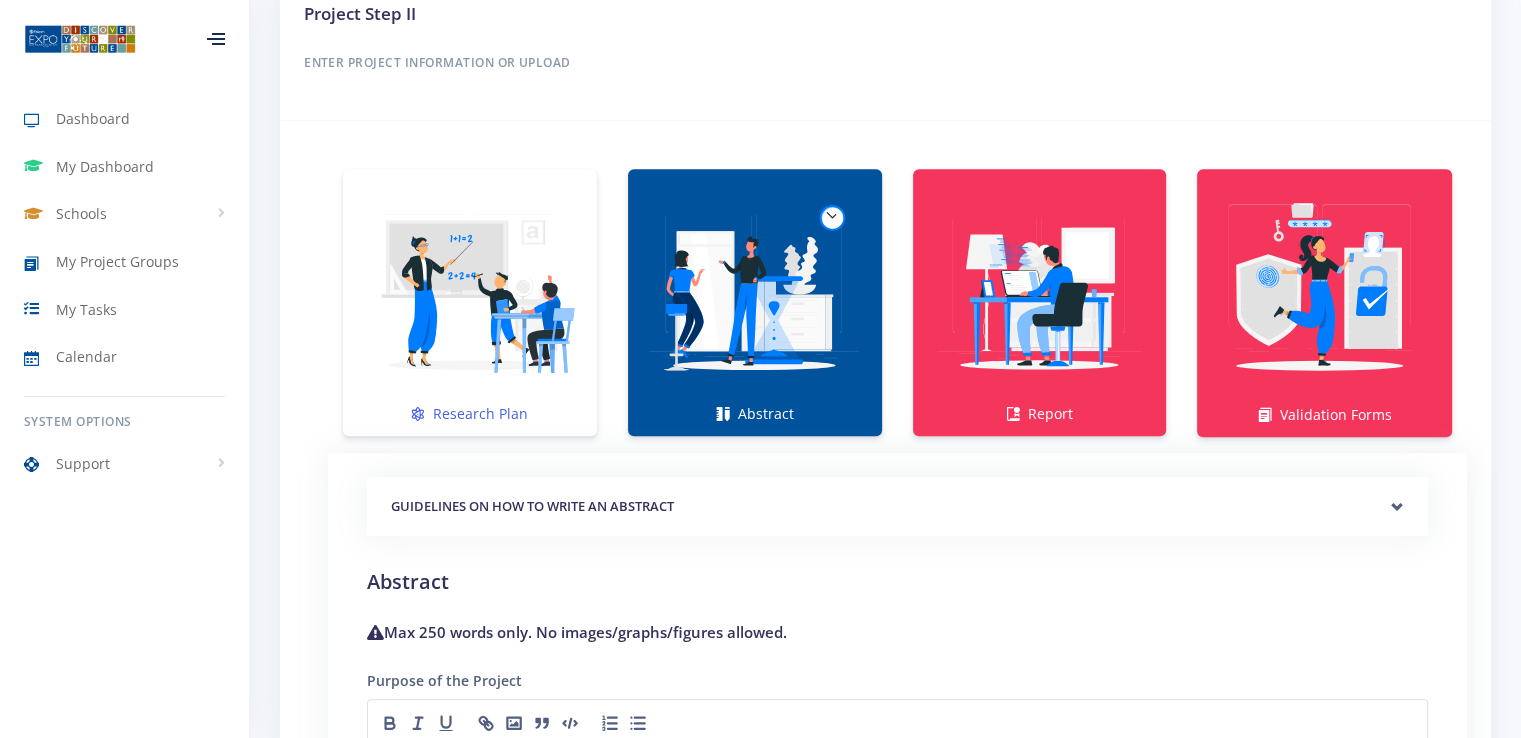 click on "Research Plan" at bounding box center (470, 302) 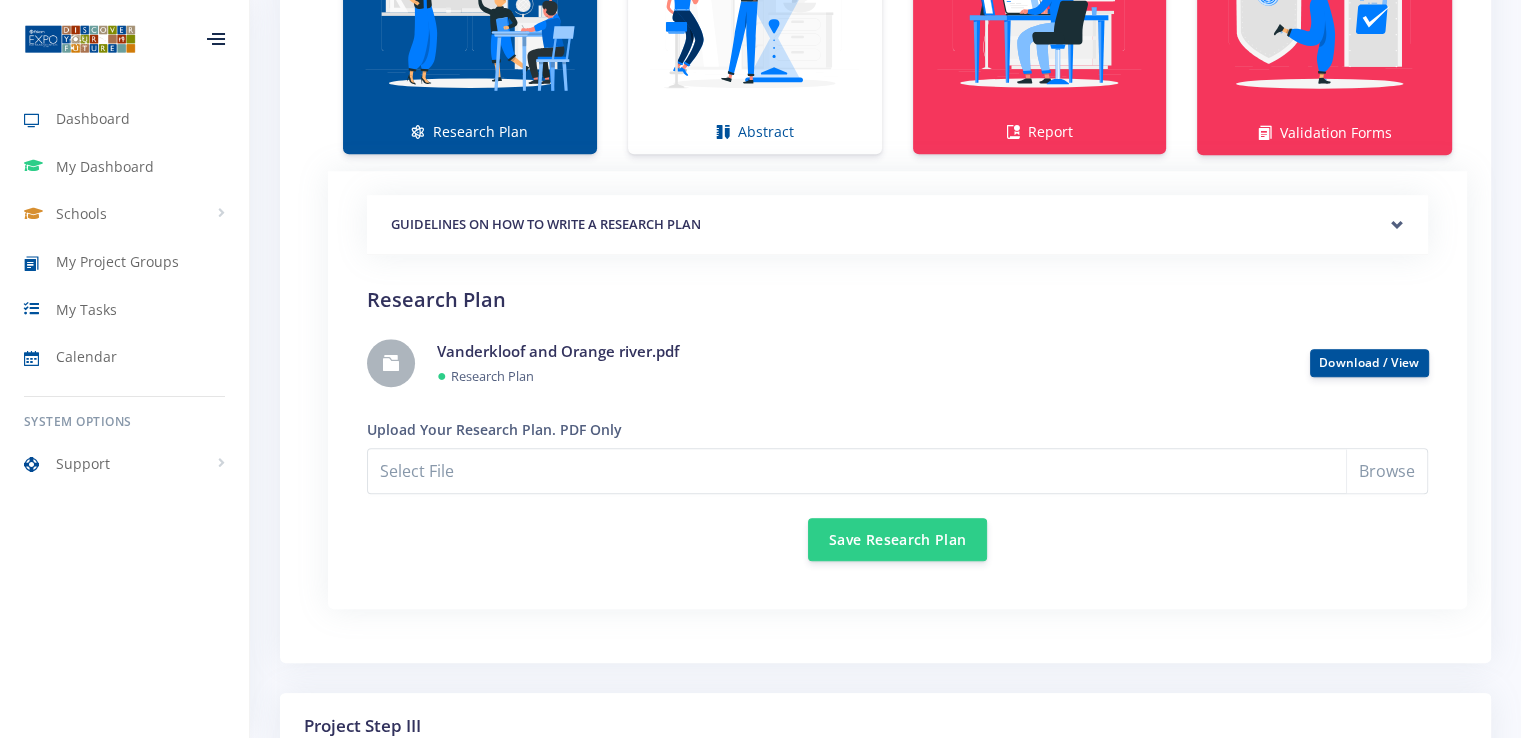 scroll, scrollTop: 1600, scrollLeft: 0, axis: vertical 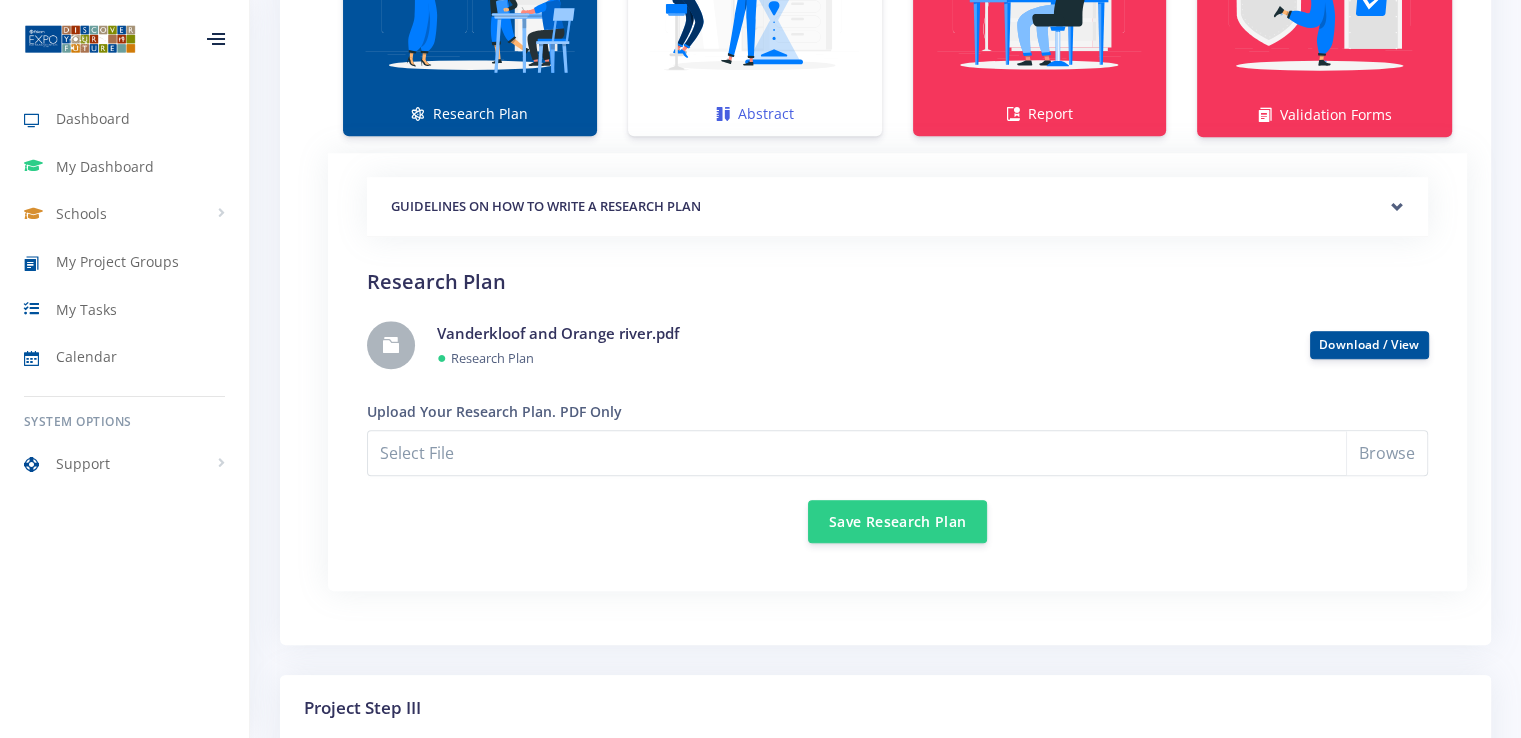 click at bounding box center [755, -8] 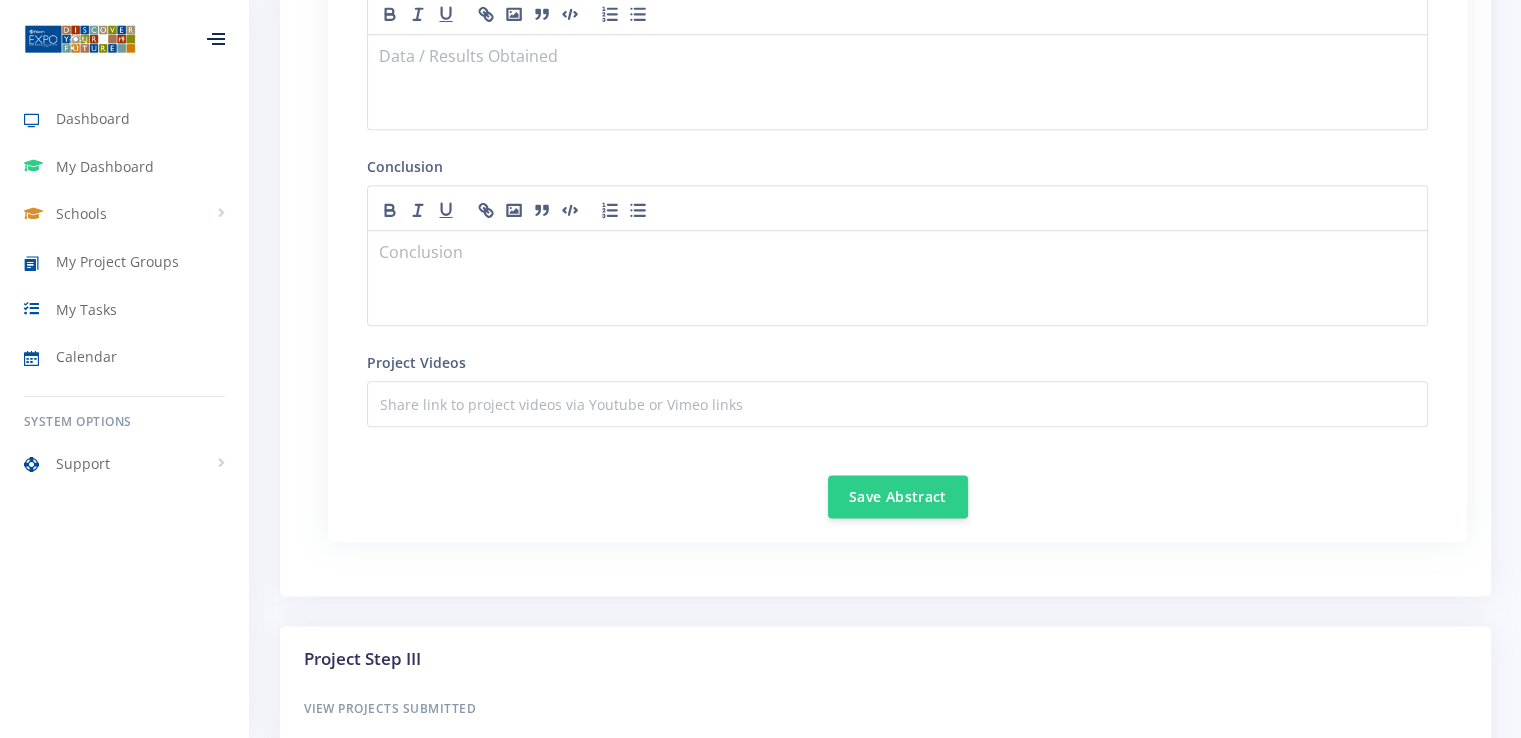 scroll, scrollTop: 2500, scrollLeft: 0, axis: vertical 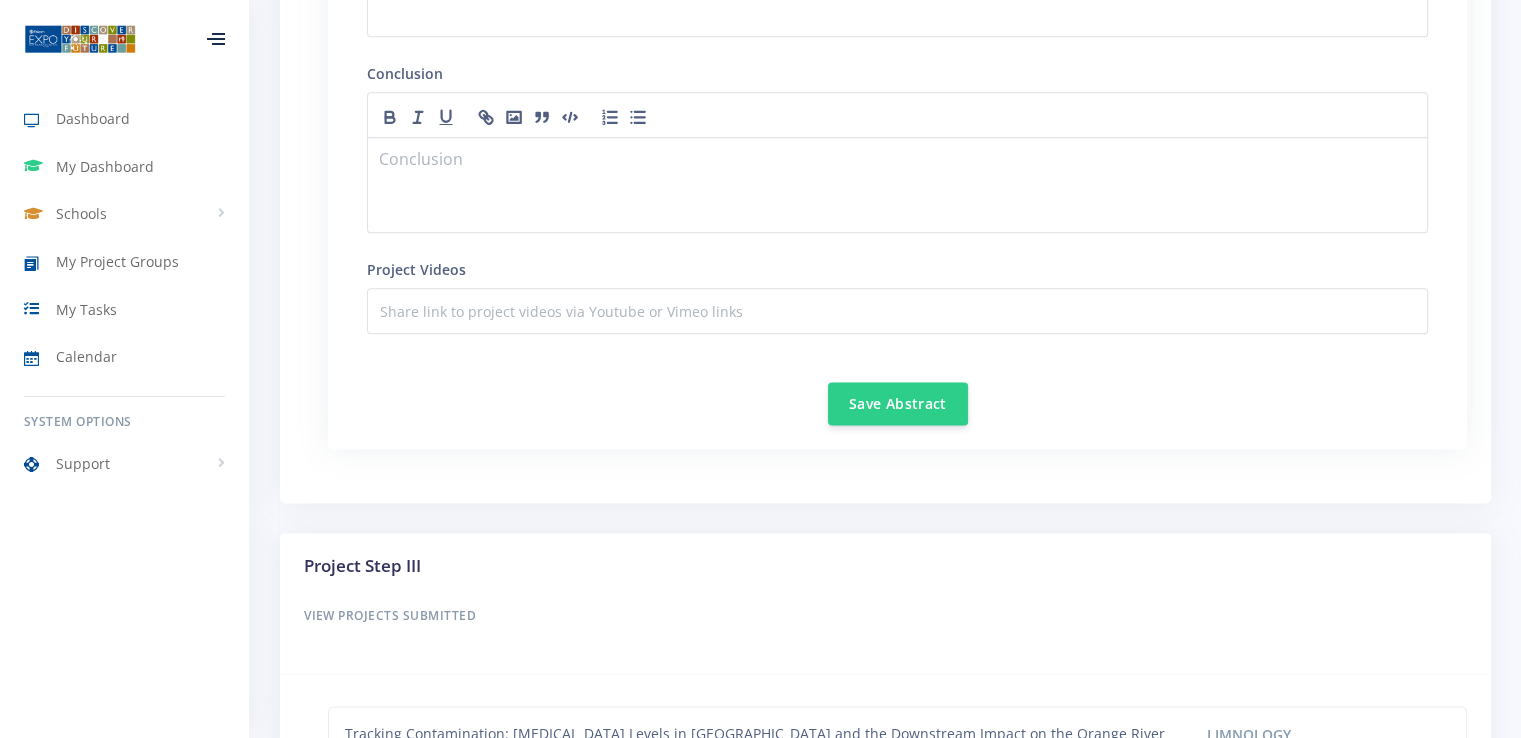 click on "Save Abstract" at bounding box center [897, 391] 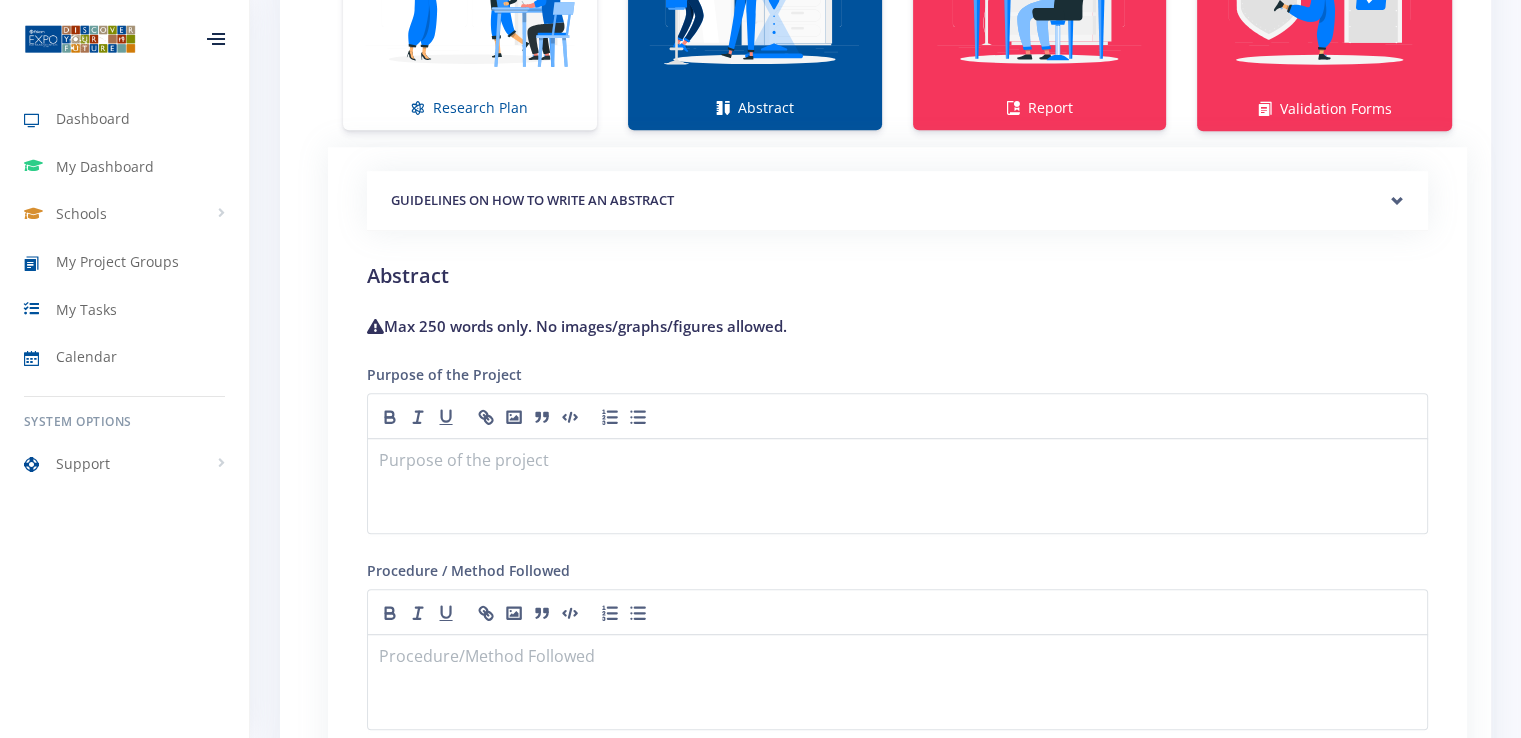 scroll, scrollTop: 1300, scrollLeft: 0, axis: vertical 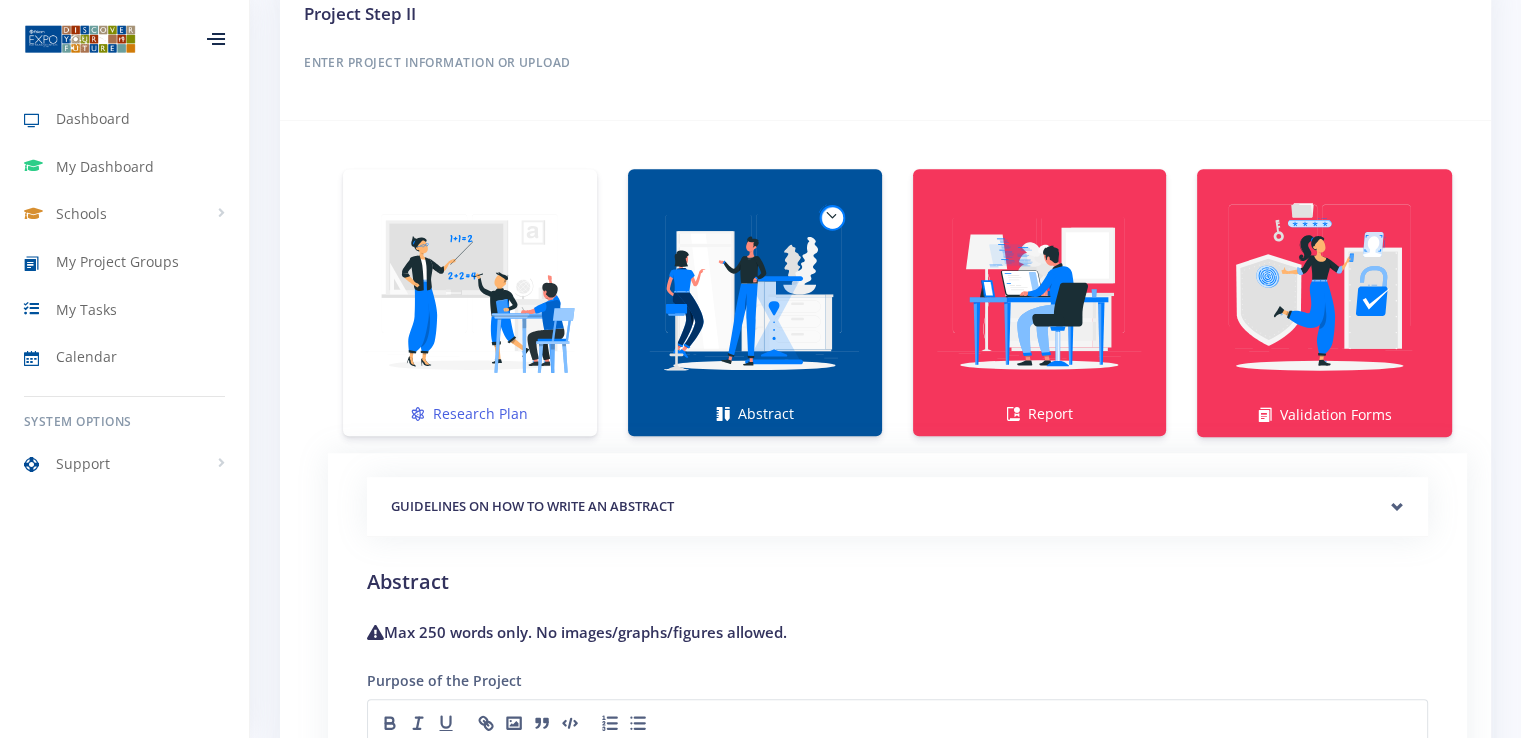 click at bounding box center [470, 292] 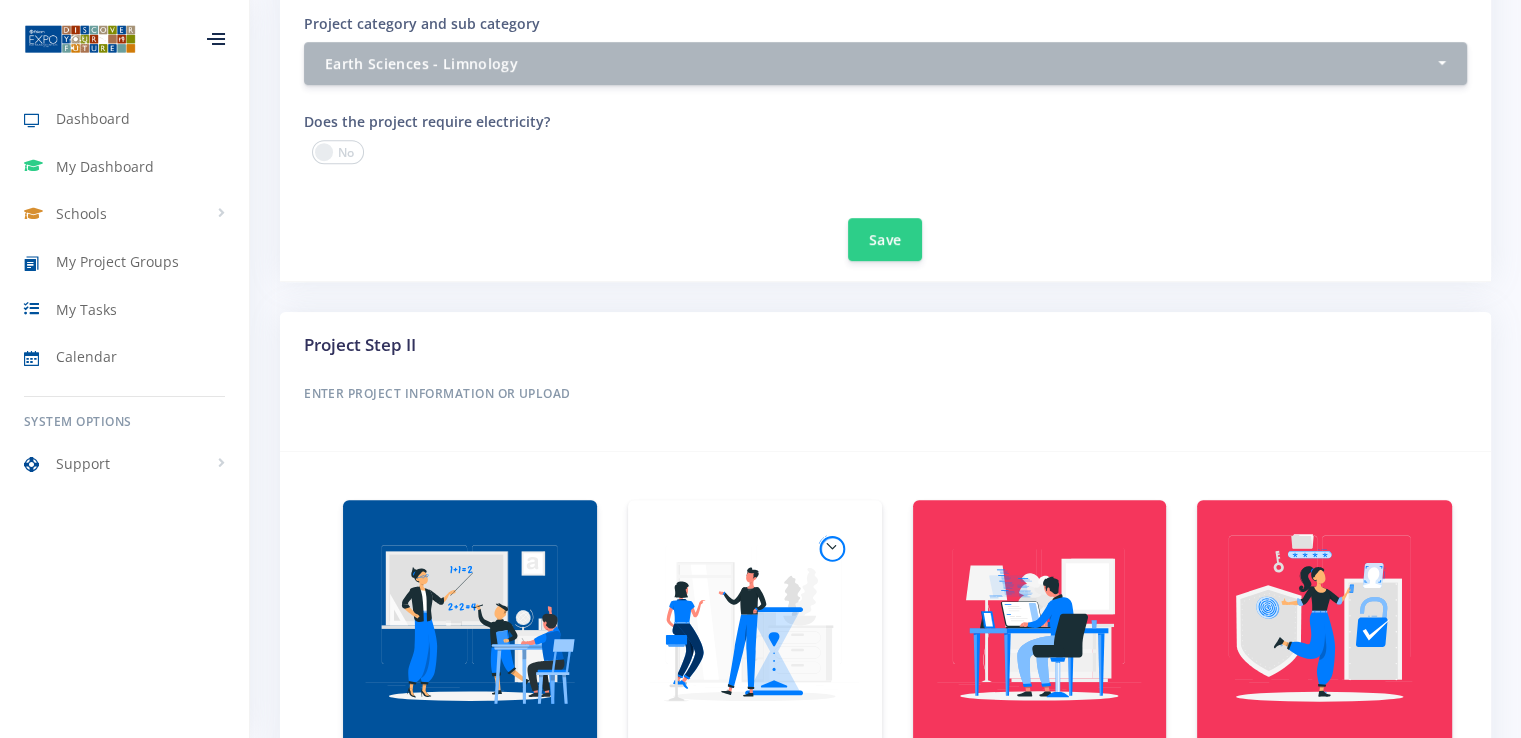 scroll, scrollTop: 1169, scrollLeft: 0, axis: vertical 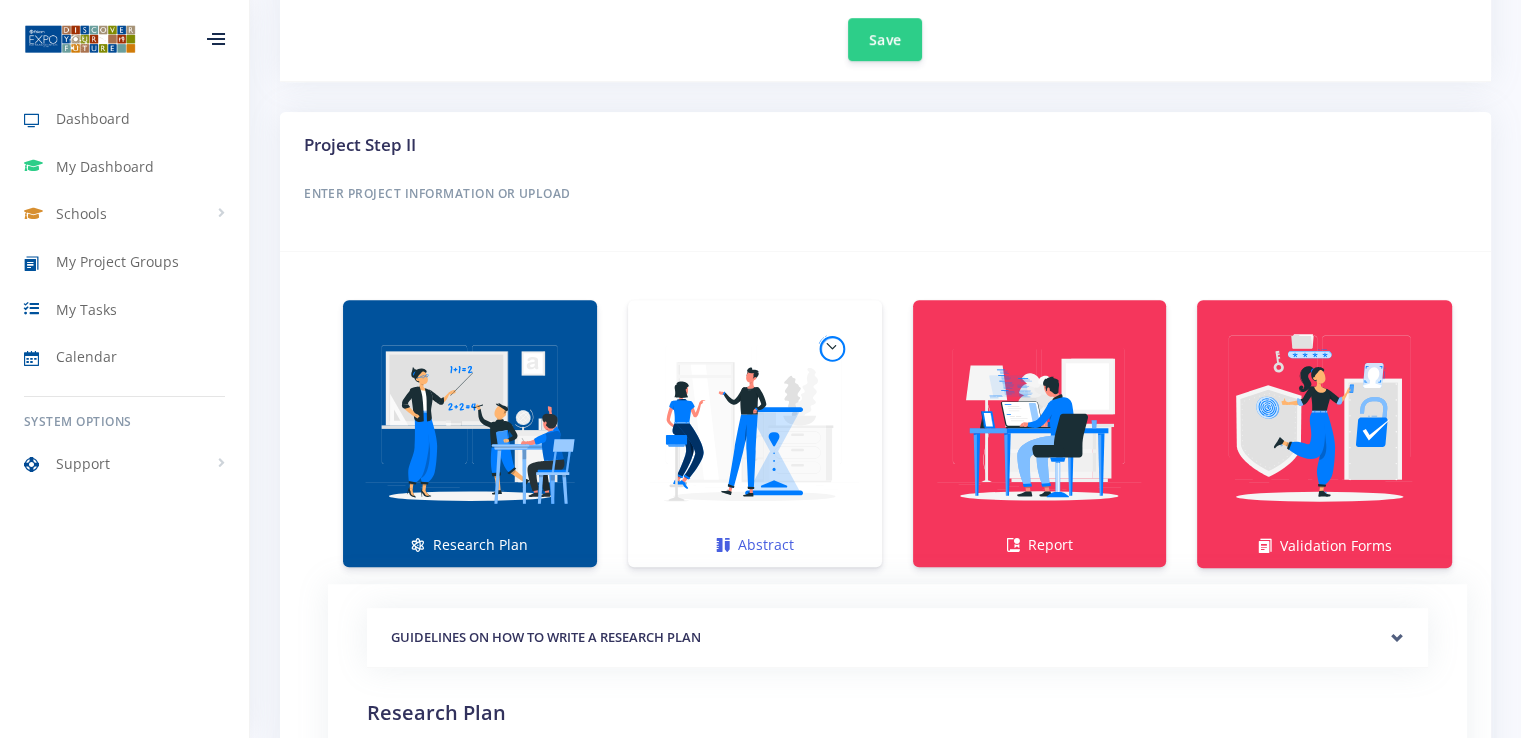 click at bounding box center [755, 423] 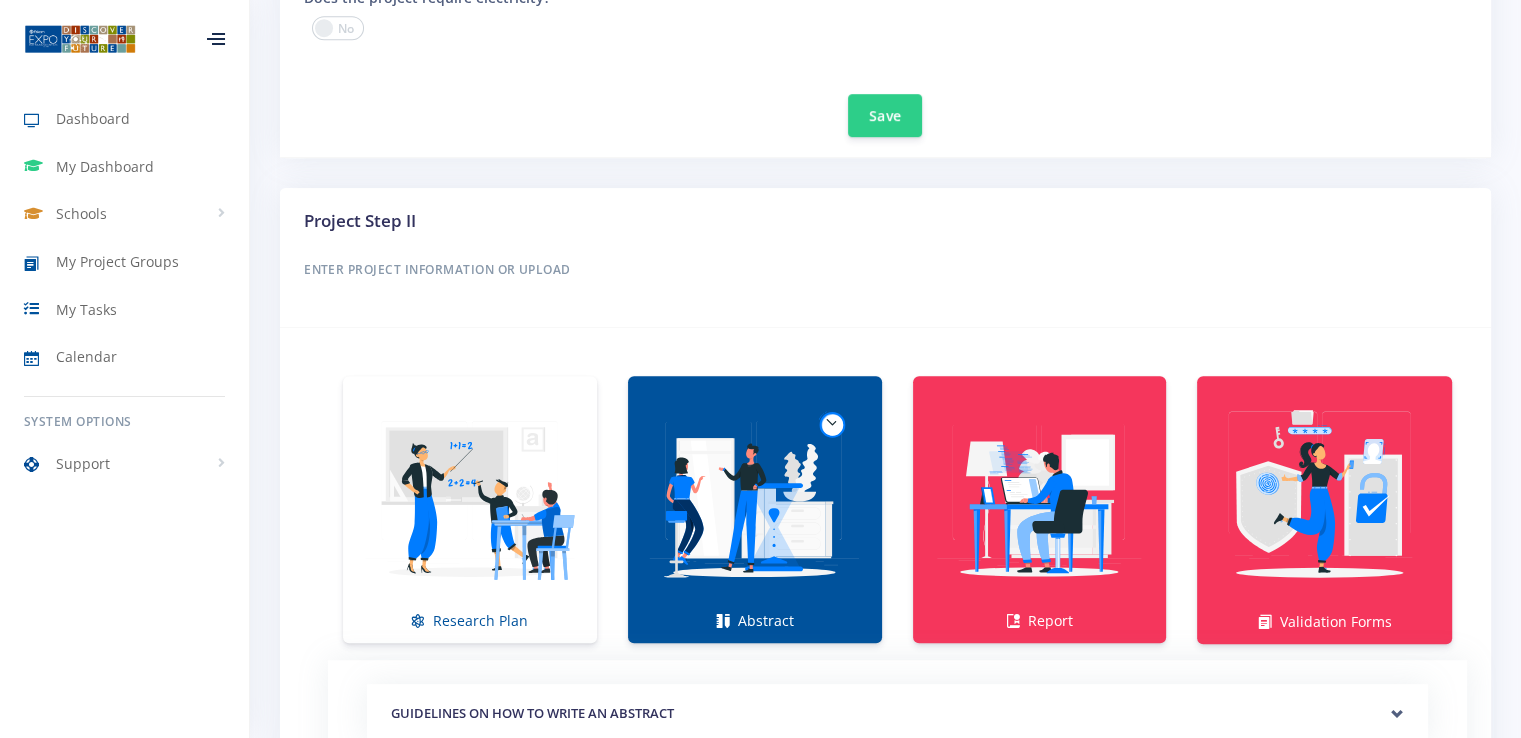 scroll, scrollTop: 1069, scrollLeft: 0, axis: vertical 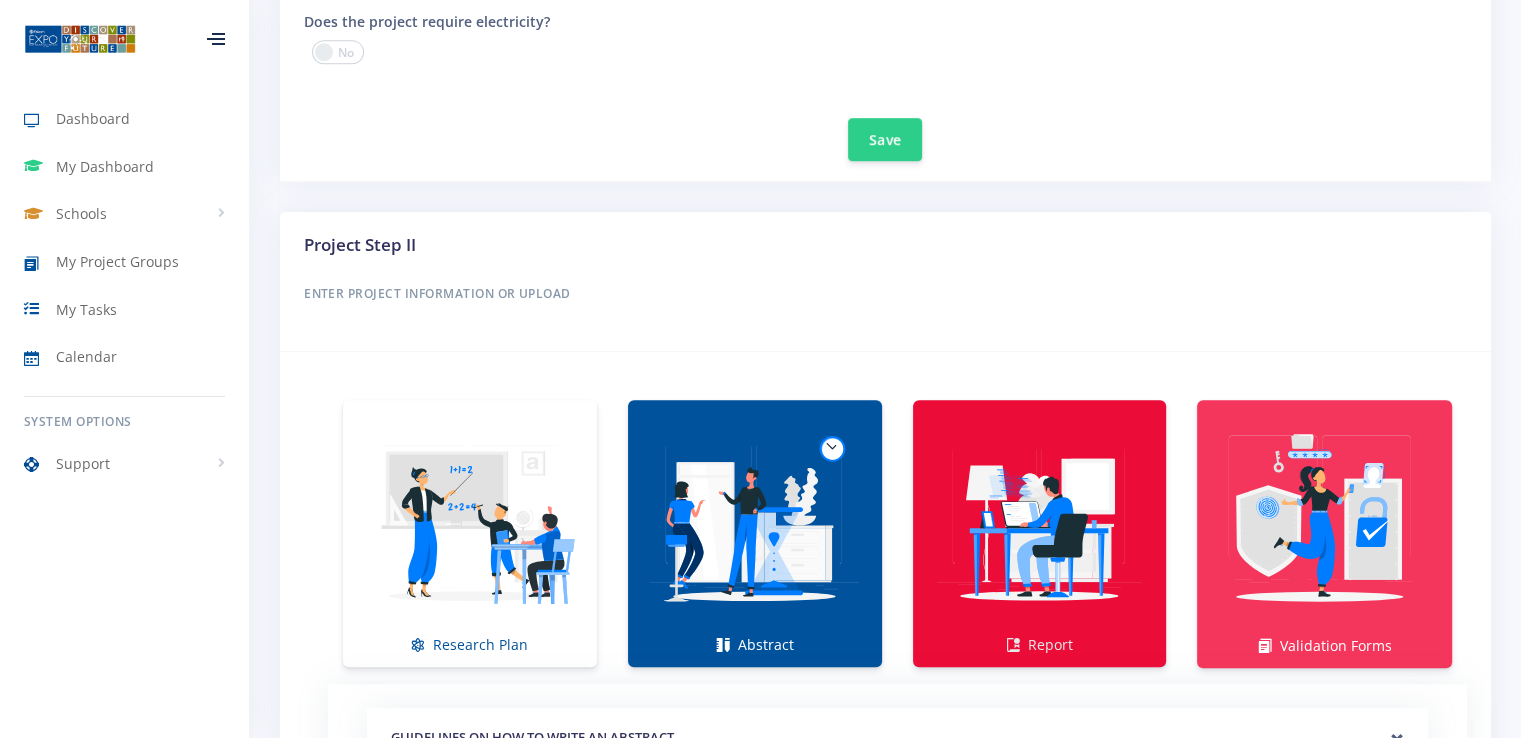 click at bounding box center (1040, 523) 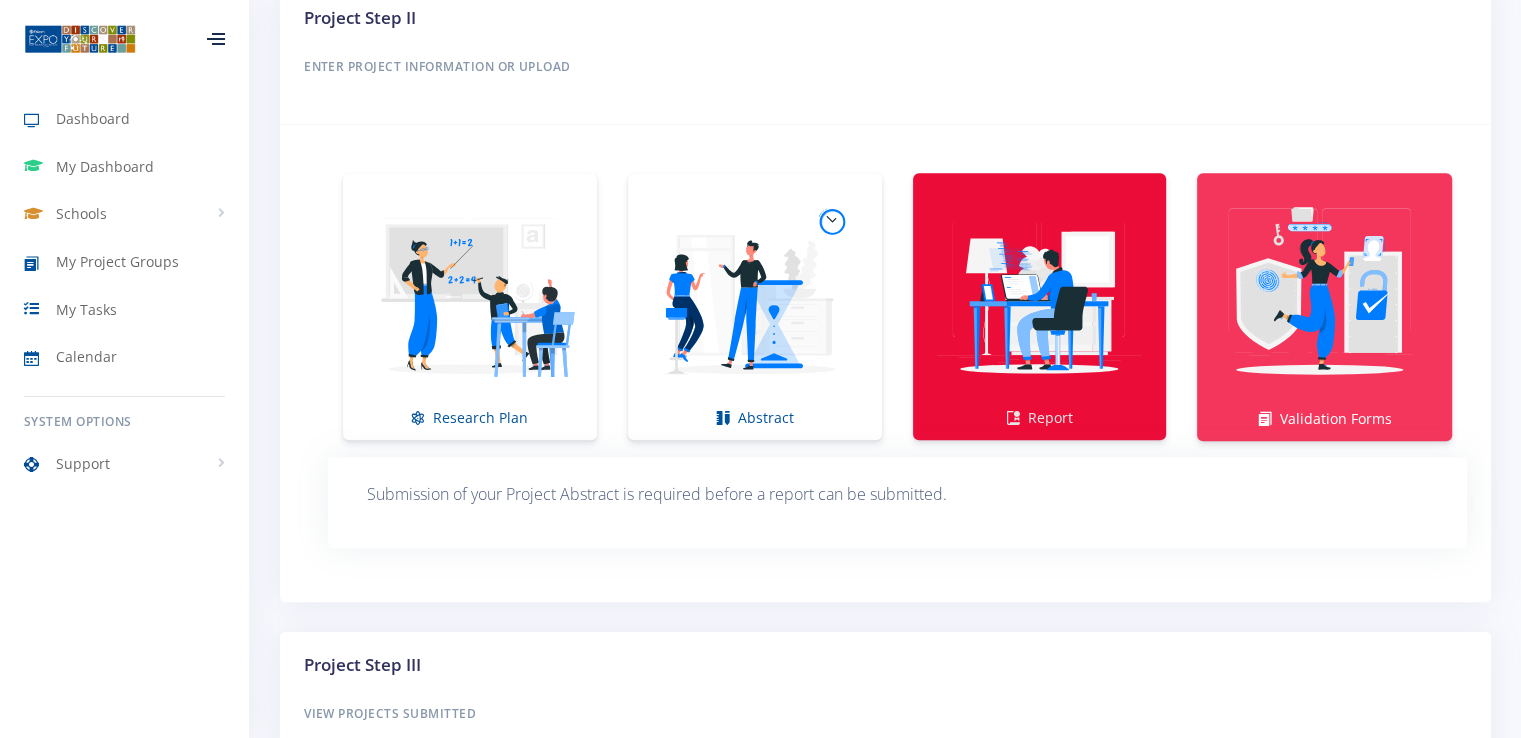 scroll, scrollTop: 1223, scrollLeft: 0, axis: vertical 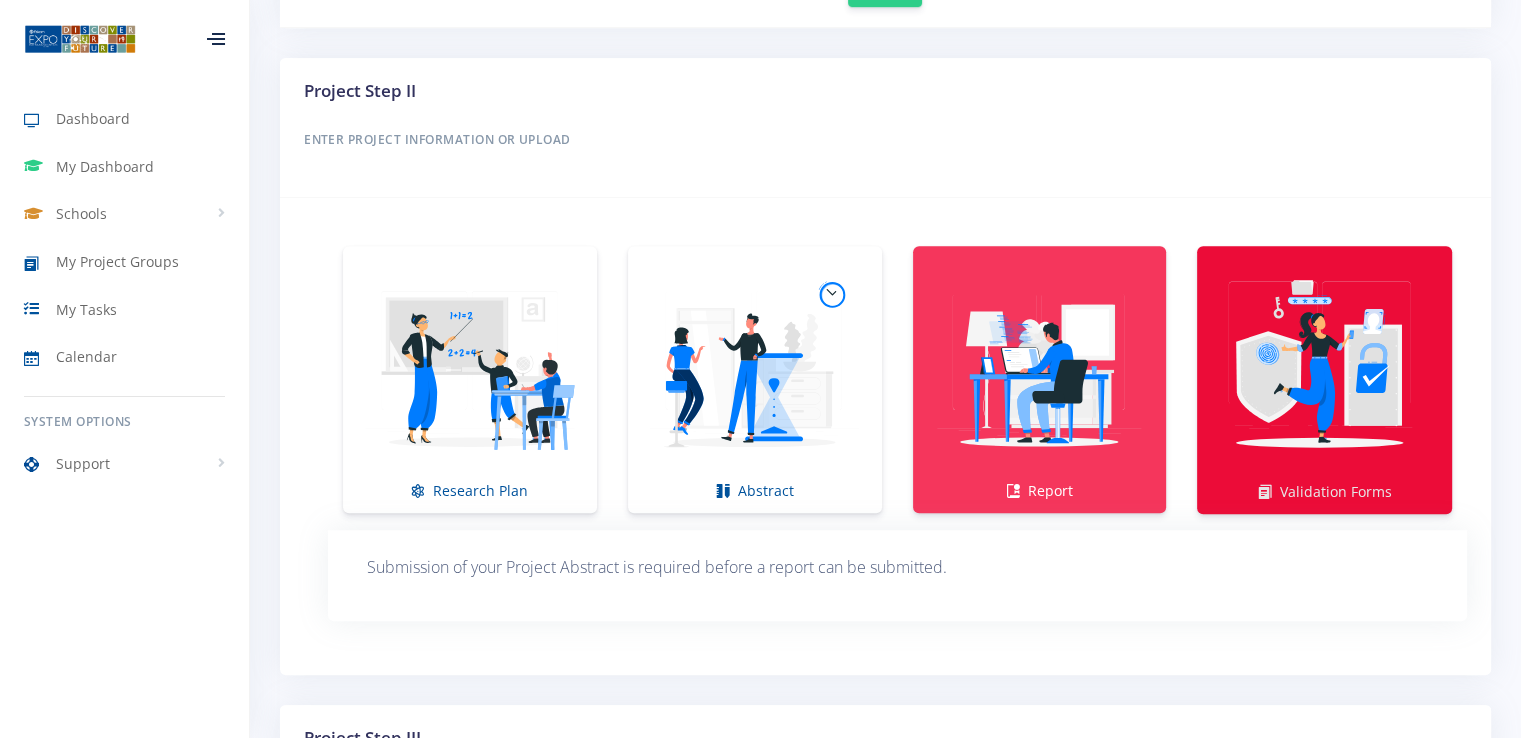 click at bounding box center (1324, 369) 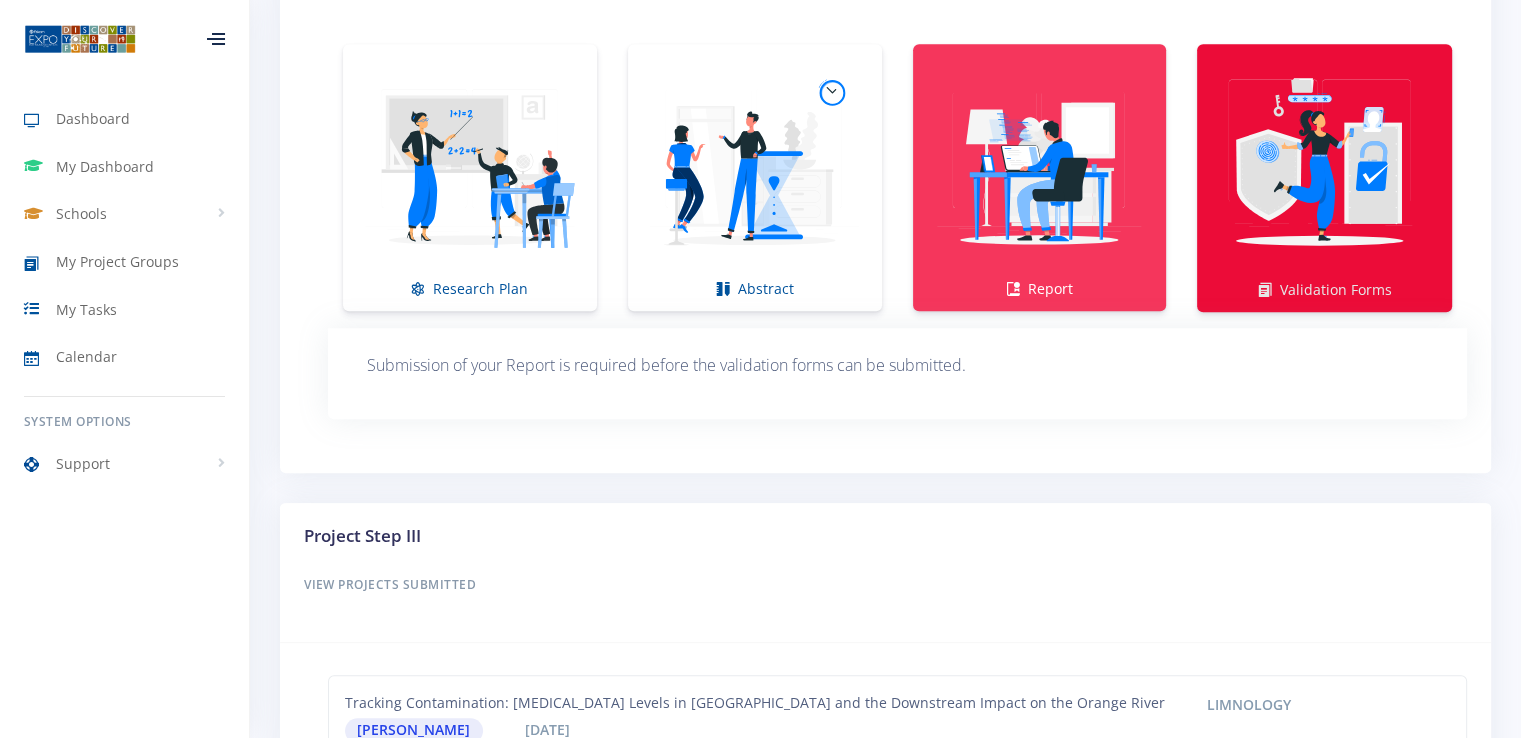 scroll, scrollTop: 1423, scrollLeft: 0, axis: vertical 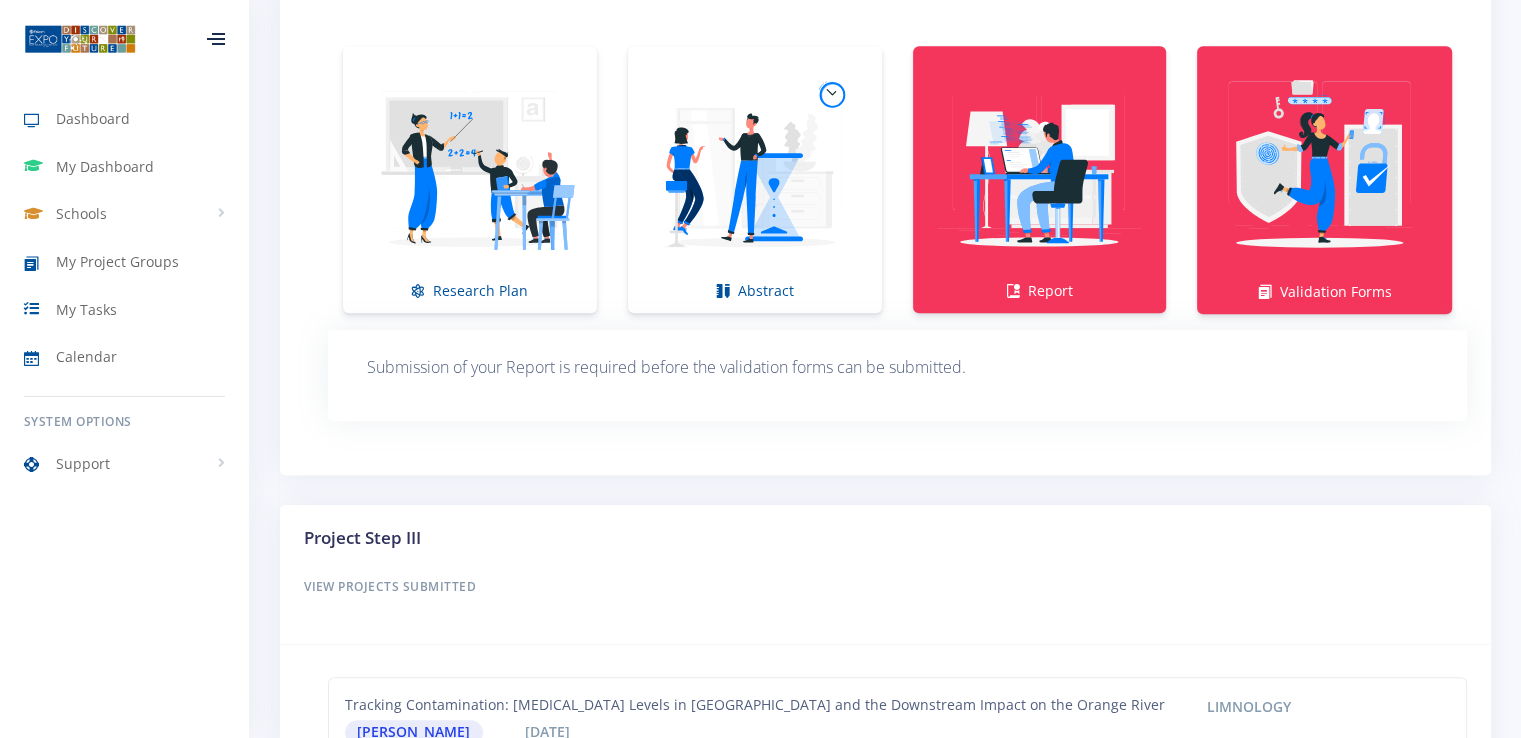 click on "View Projects Submitted" at bounding box center (885, 587) 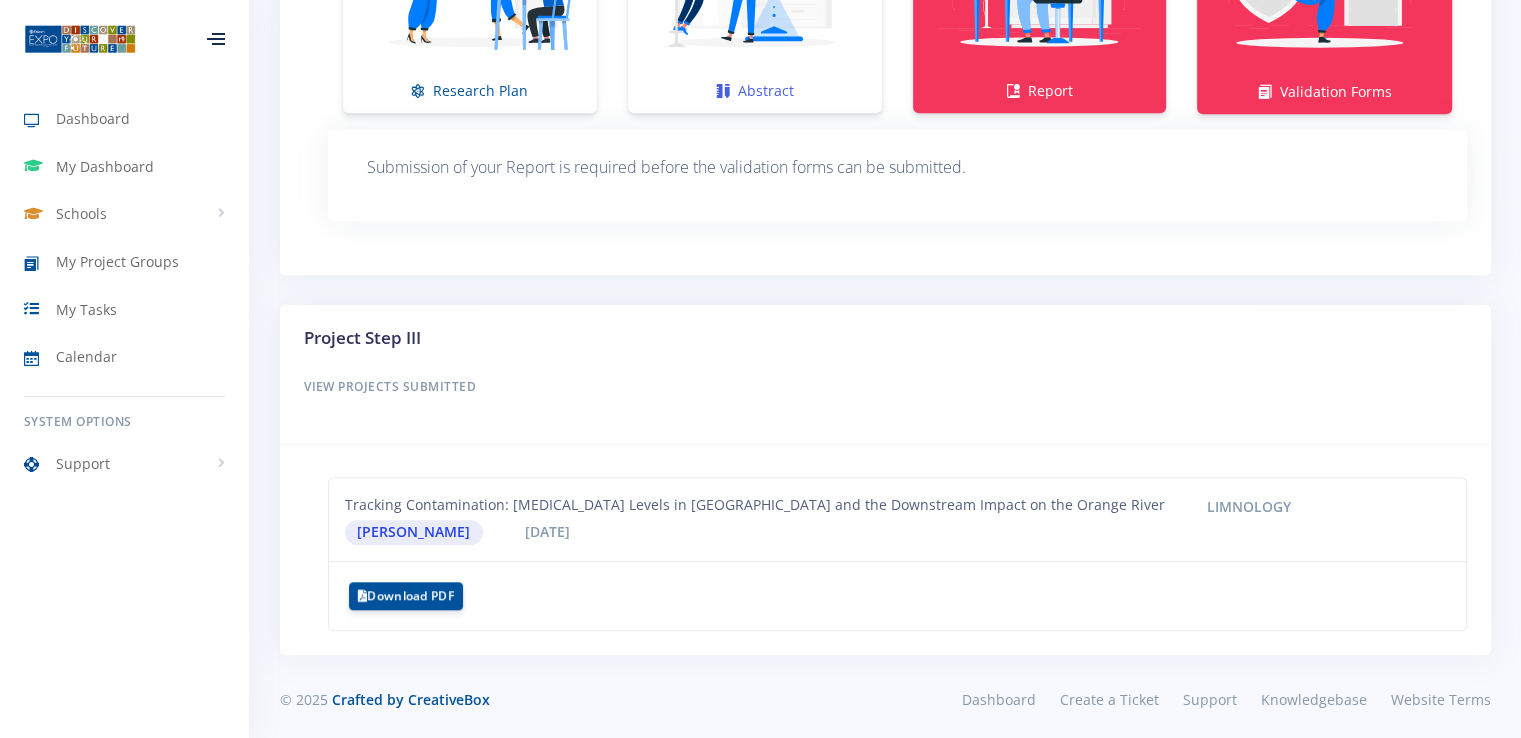 click at bounding box center (755, -31) 